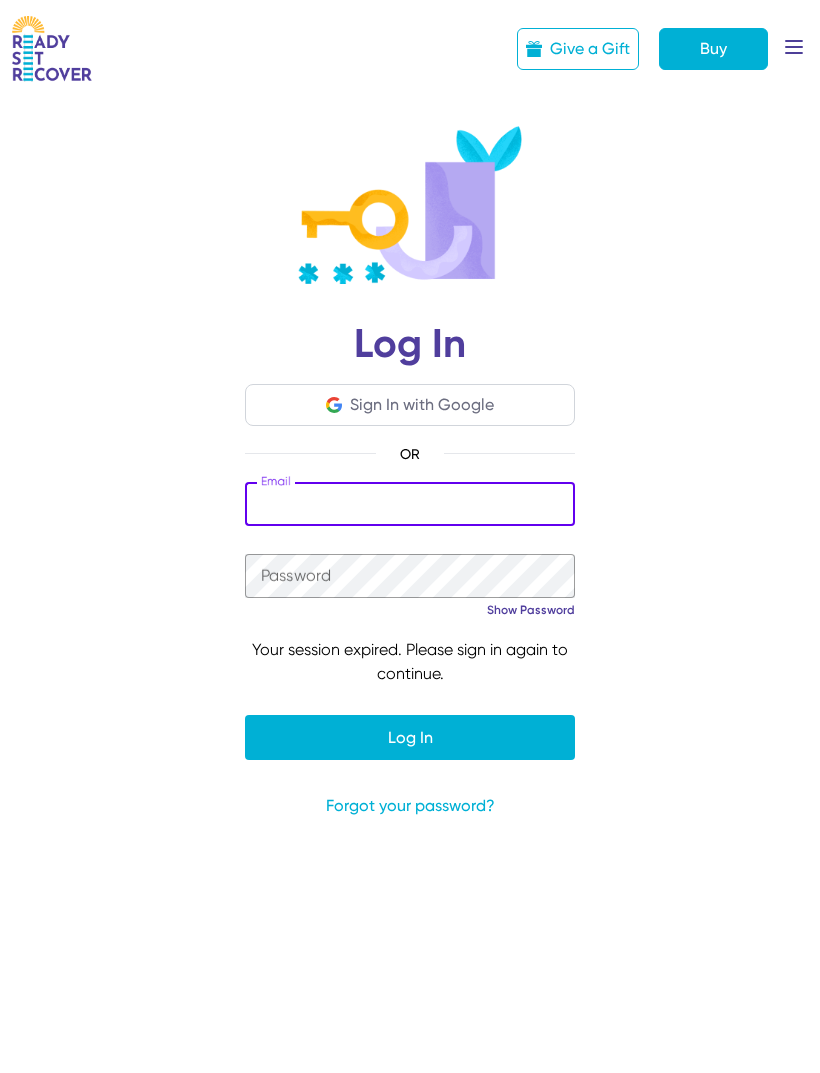 scroll, scrollTop: 0, scrollLeft: 0, axis: both 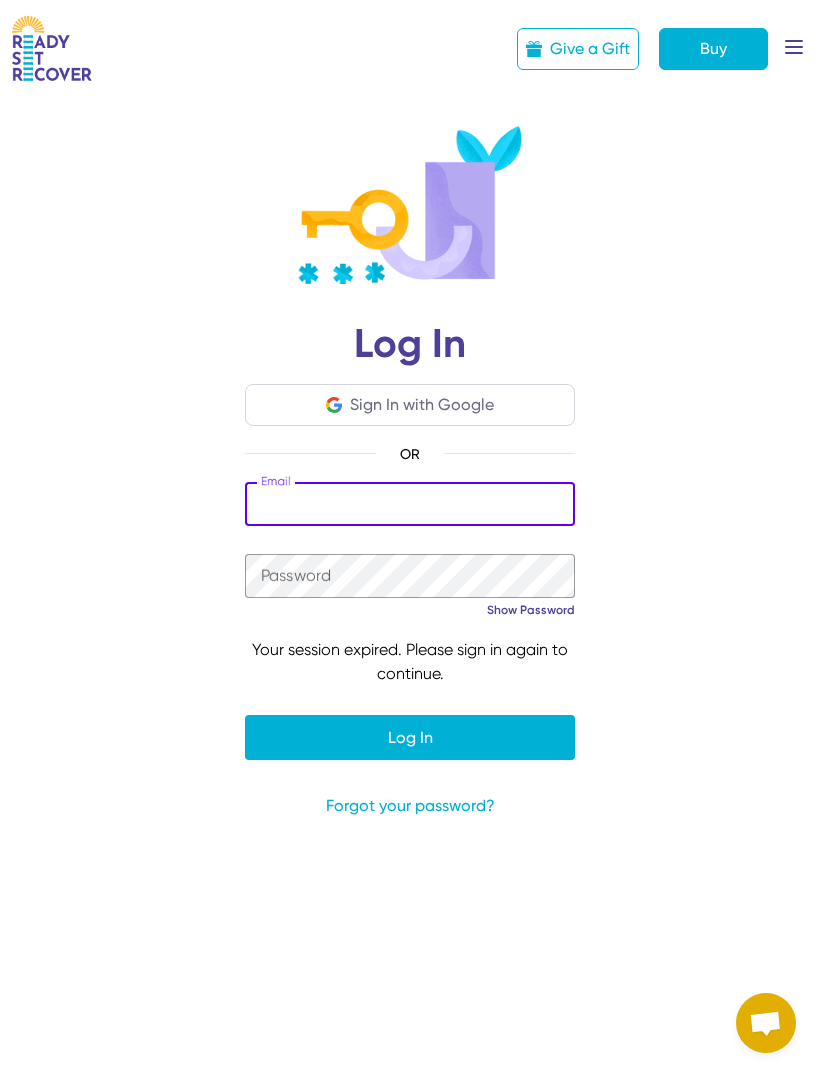 click on "Log In
Sign In with
Google
OR
Email
Password
Show Password
Hide Password
Your session expired. Please sign in again to continue.
Log In
Forgot your password?" at bounding box center (410, 354) 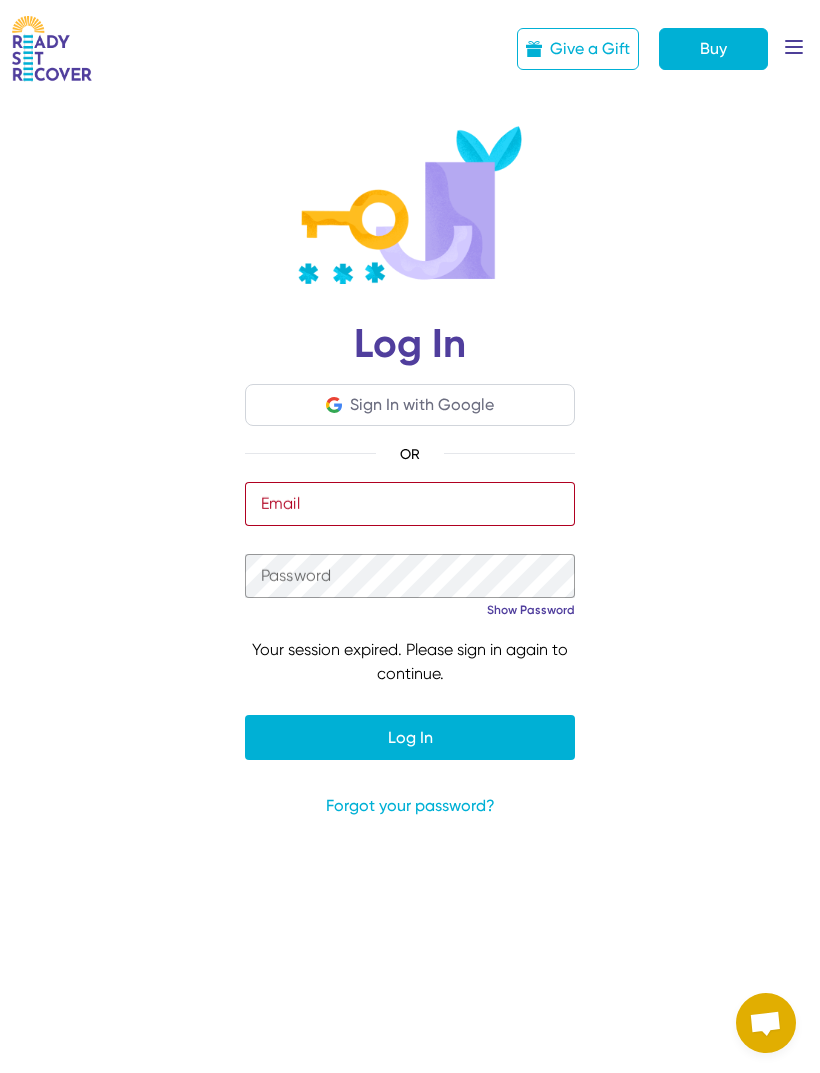 click at bounding box center [410, 504] 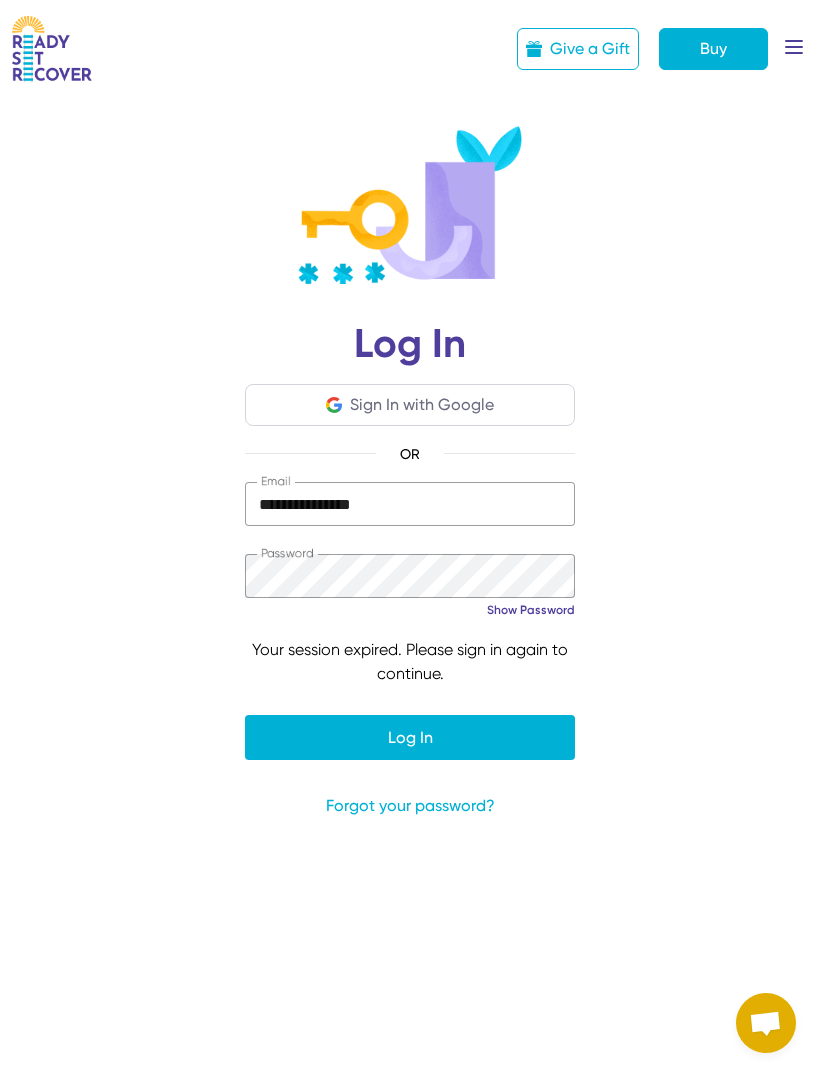 click at bounding box center [410, 738] 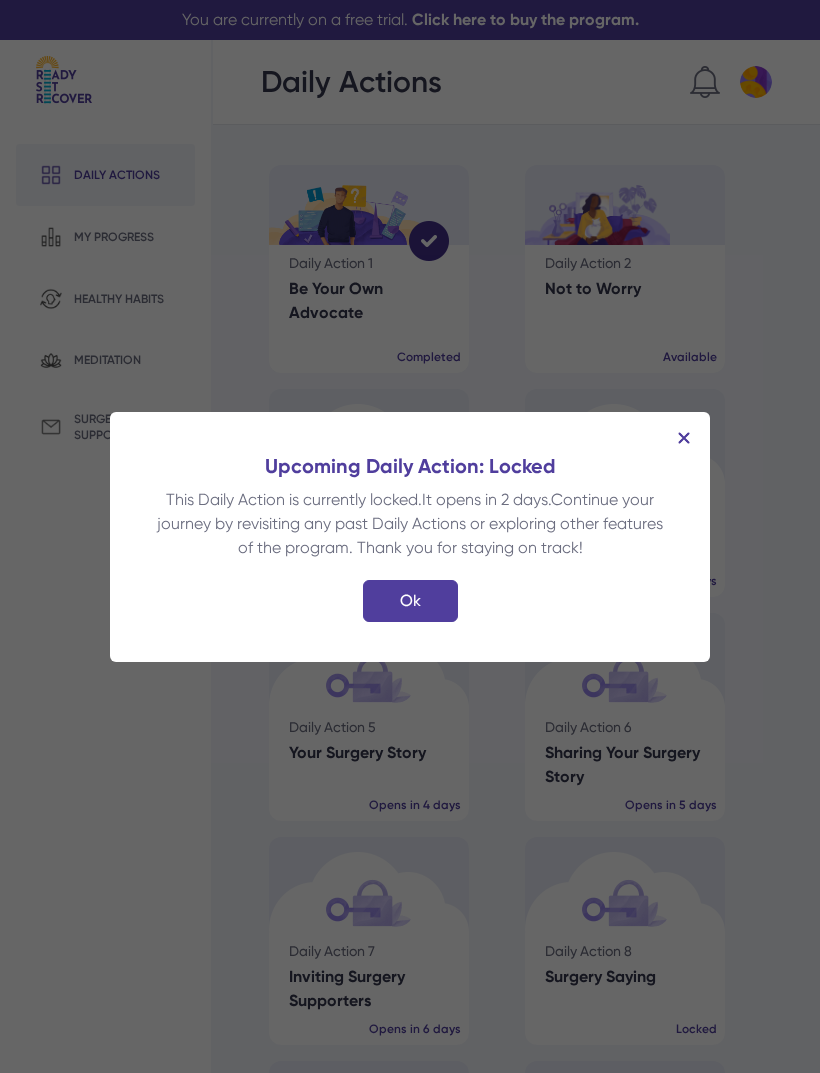 scroll, scrollTop: 0, scrollLeft: 0, axis: both 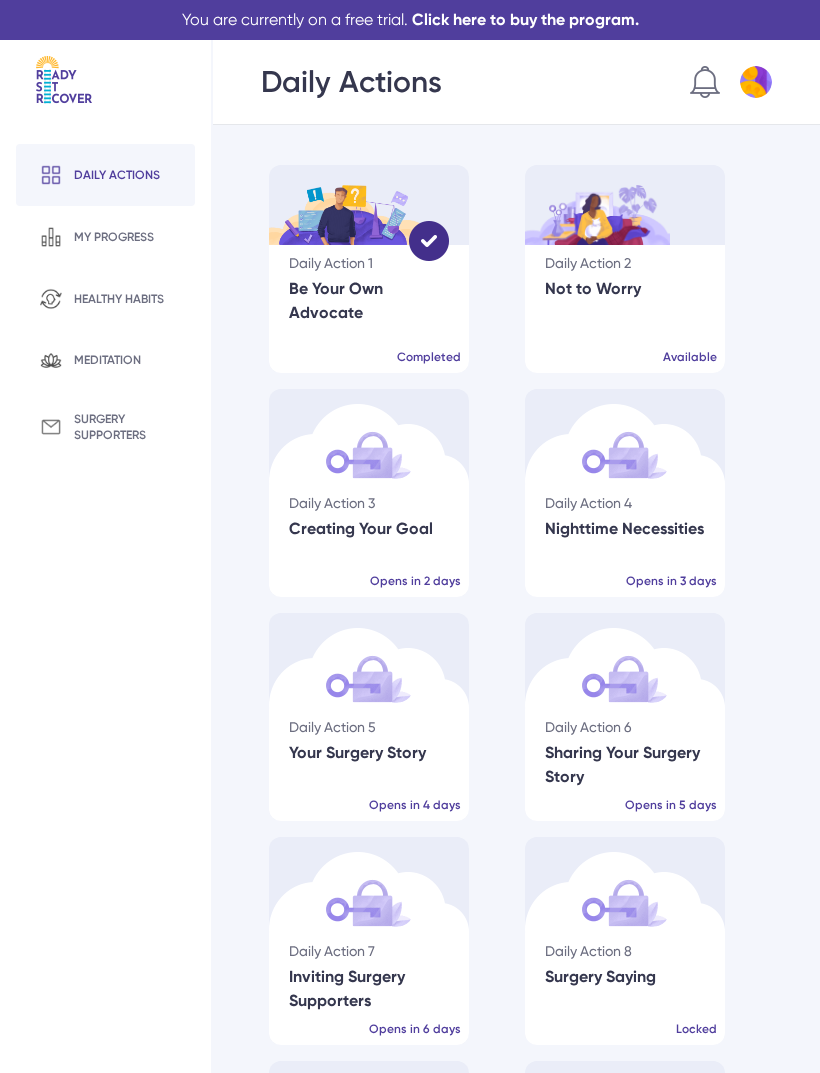 click on "Daily Action 2
Not to Worry
Available" at bounding box center [625, 309] 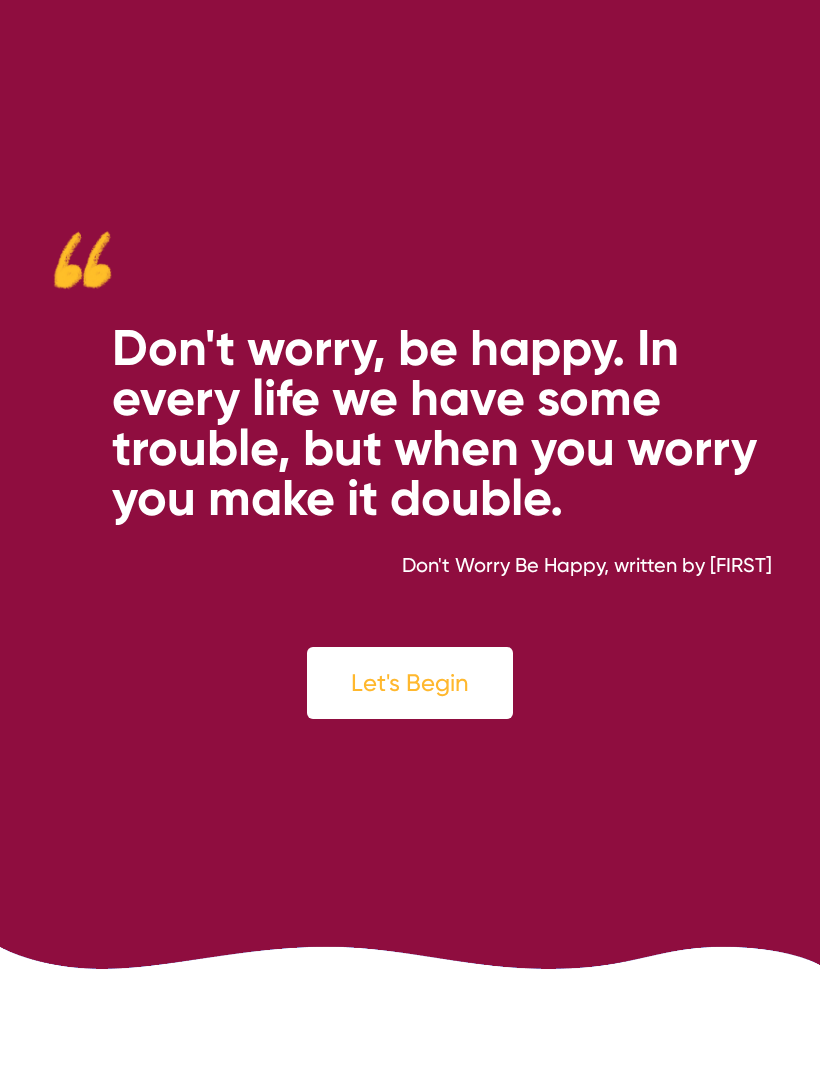 scroll, scrollTop: 0, scrollLeft: 0, axis: both 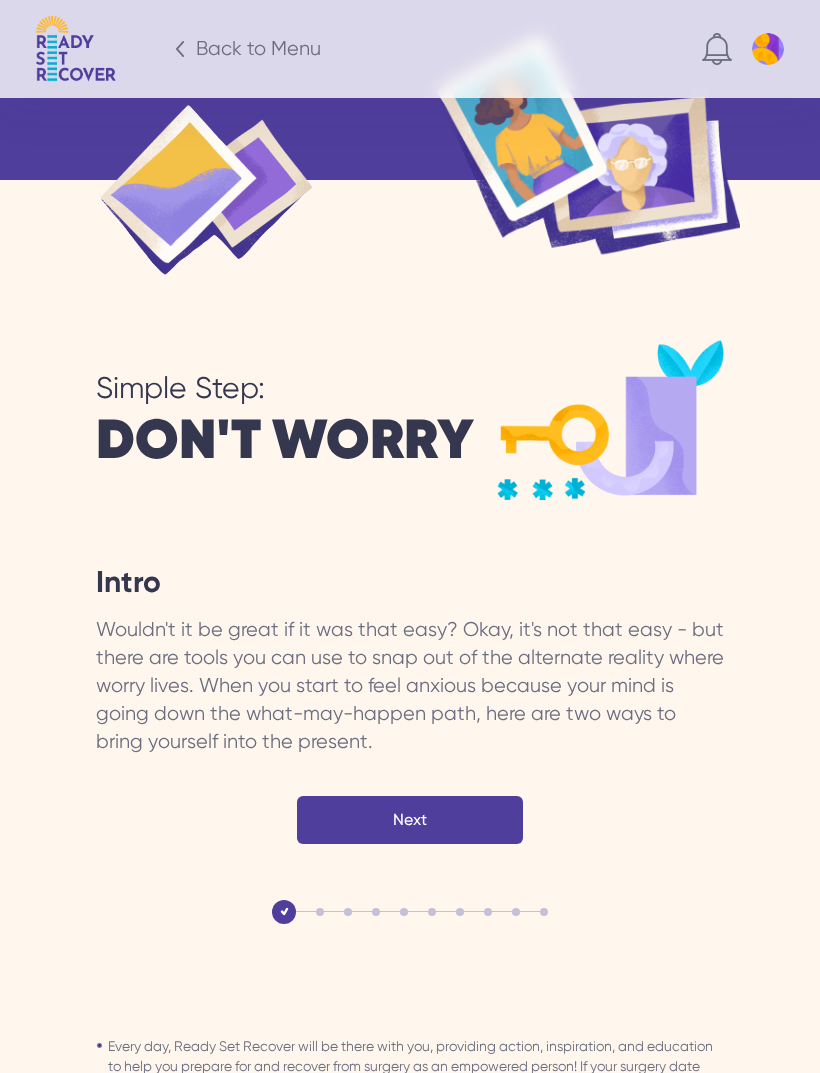 click on "Next" at bounding box center [410, 820] 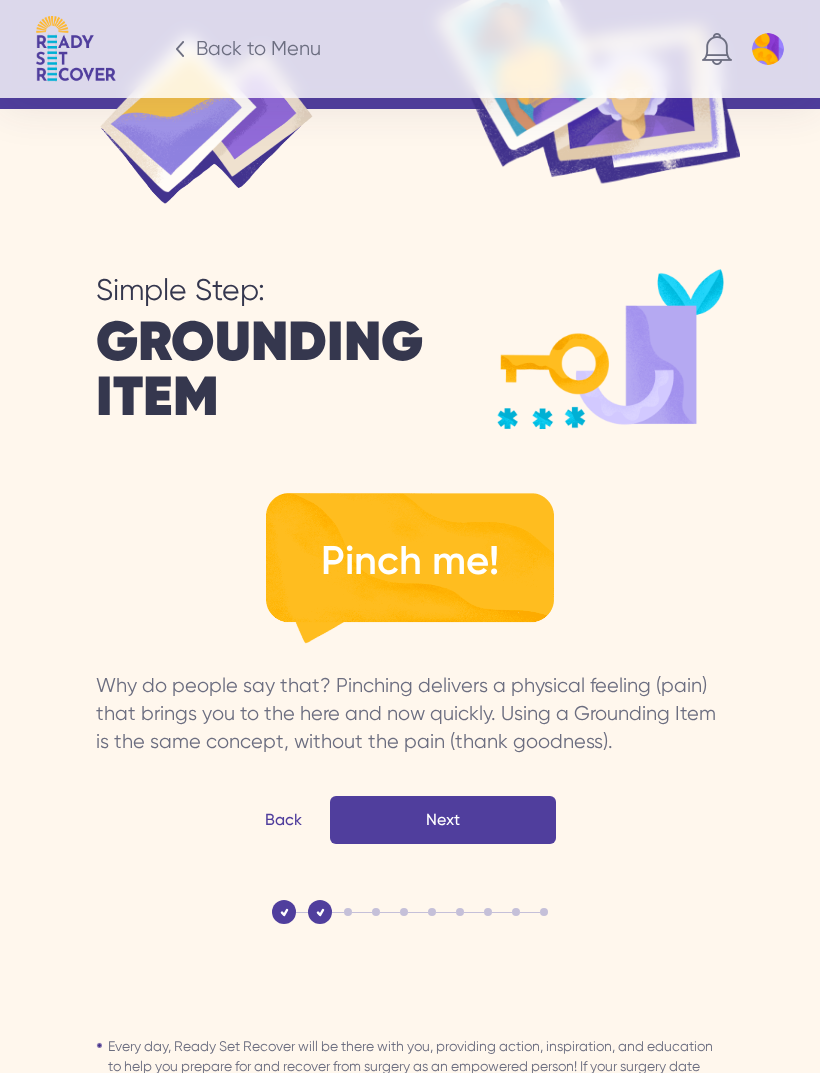 click on "Next" at bounding box center (0, 0) 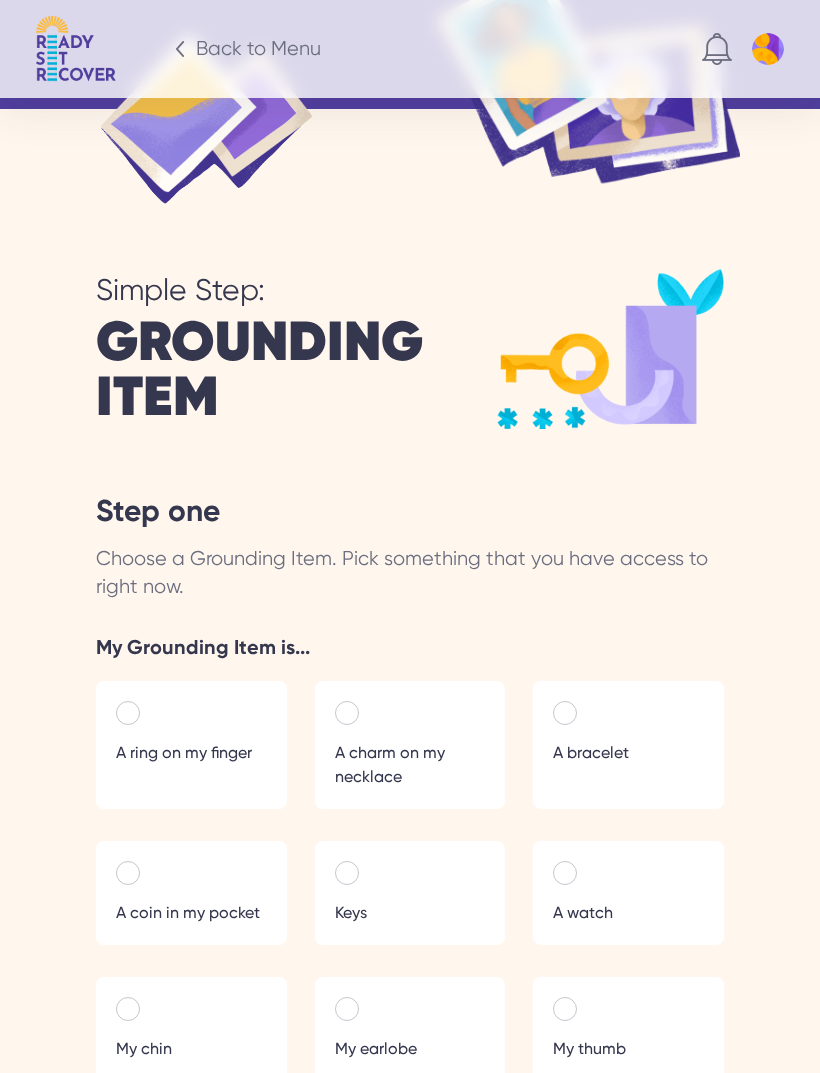 scroll, scrollTop: 2709, scrollLeft: 0, axis: vertical 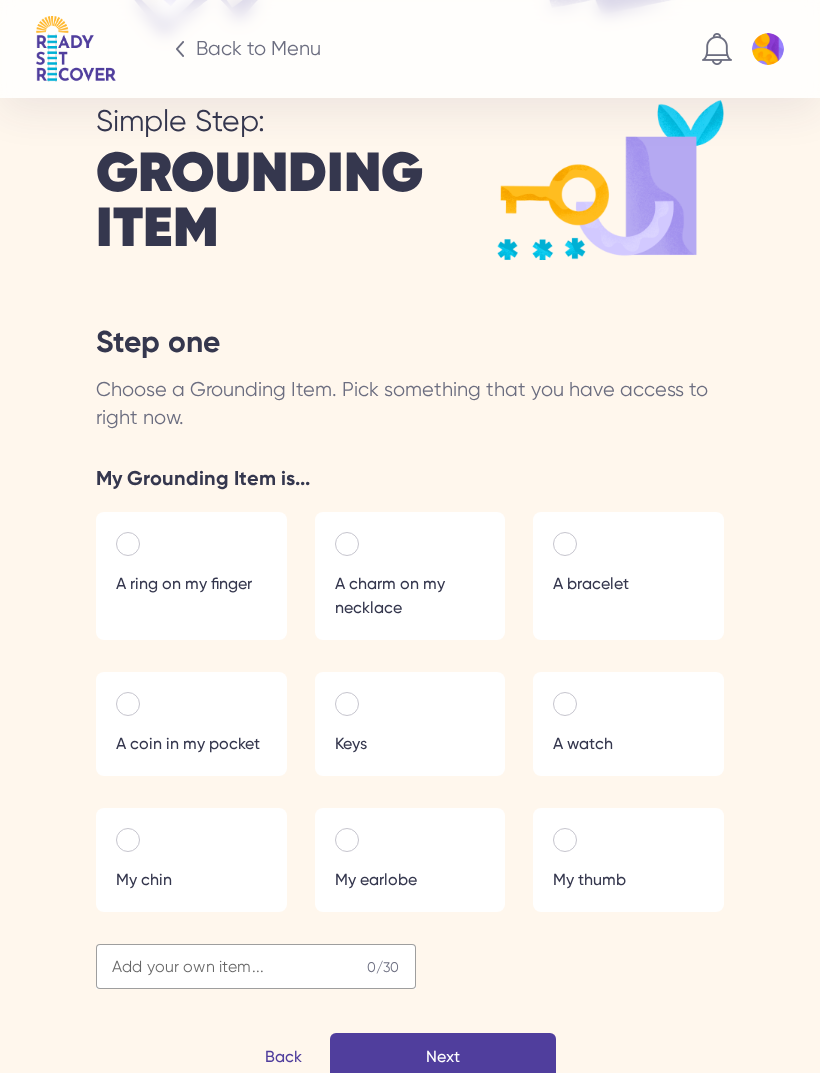 click on "My earlobe" at bounding box center (410, 860) 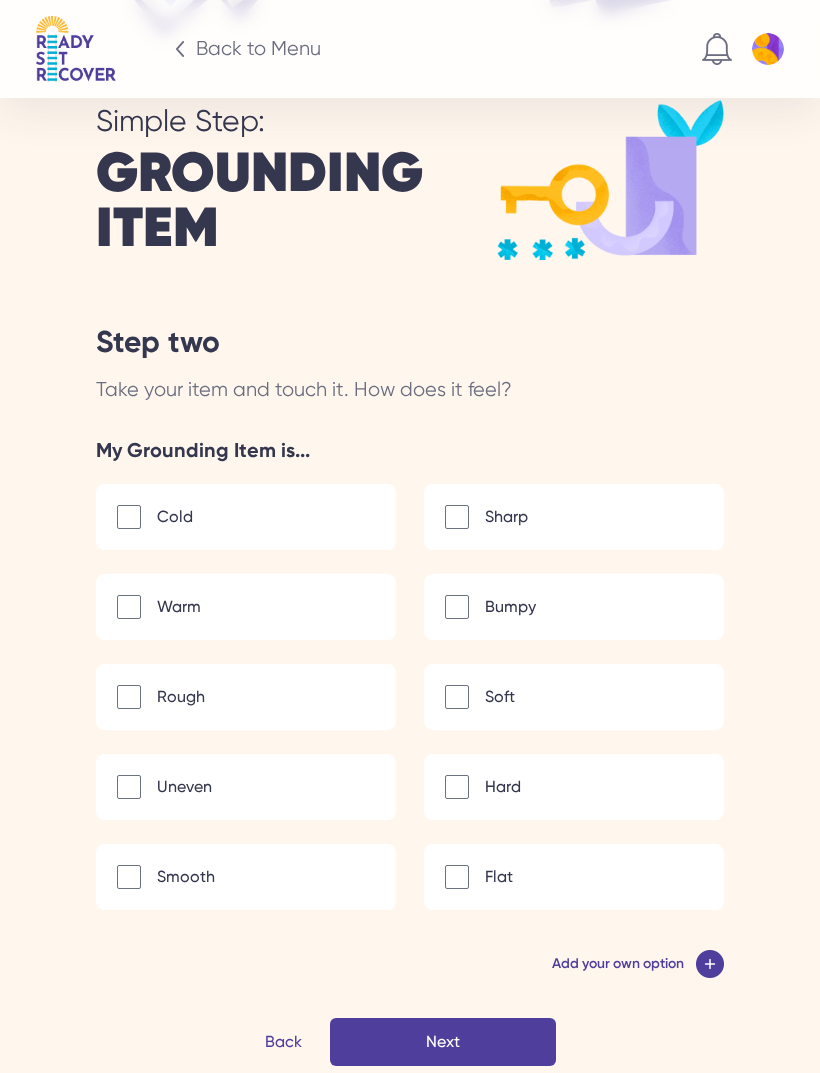 click at bounding box center [129, 607] 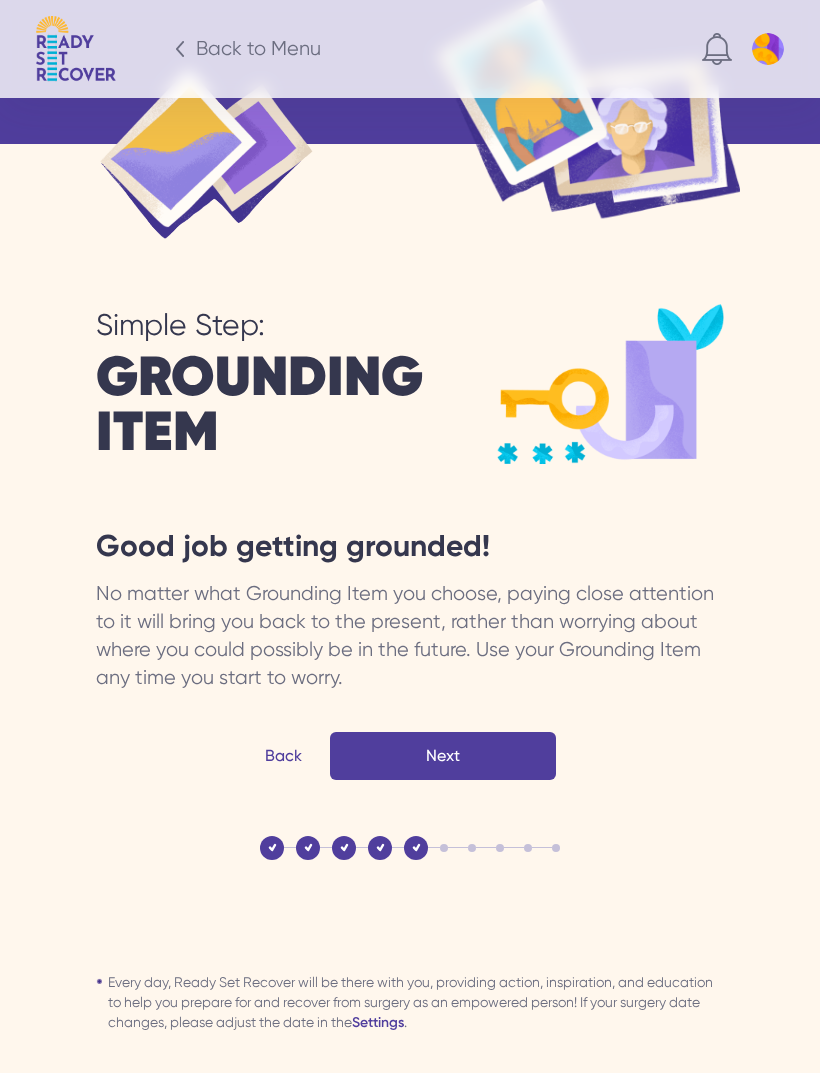 scroll, scrollTop: 2441, scrollLeft: 0, axis: vertical 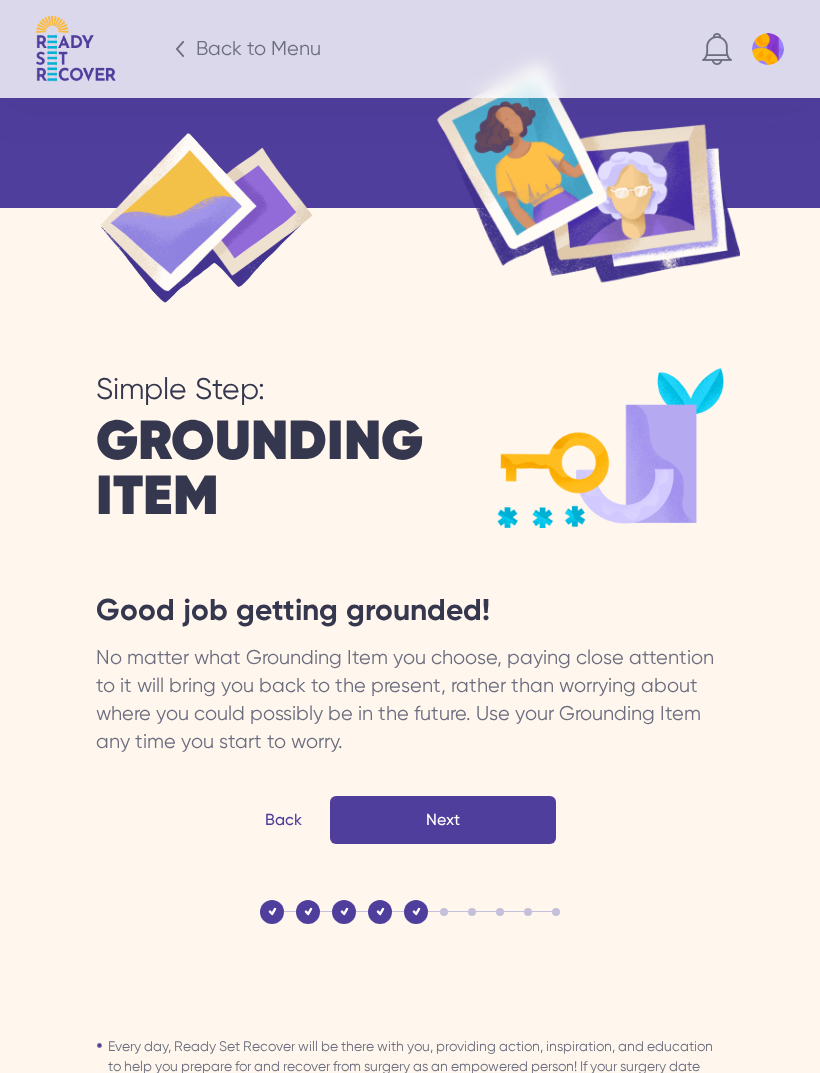click on "Next" at bounding box center (0, 0) 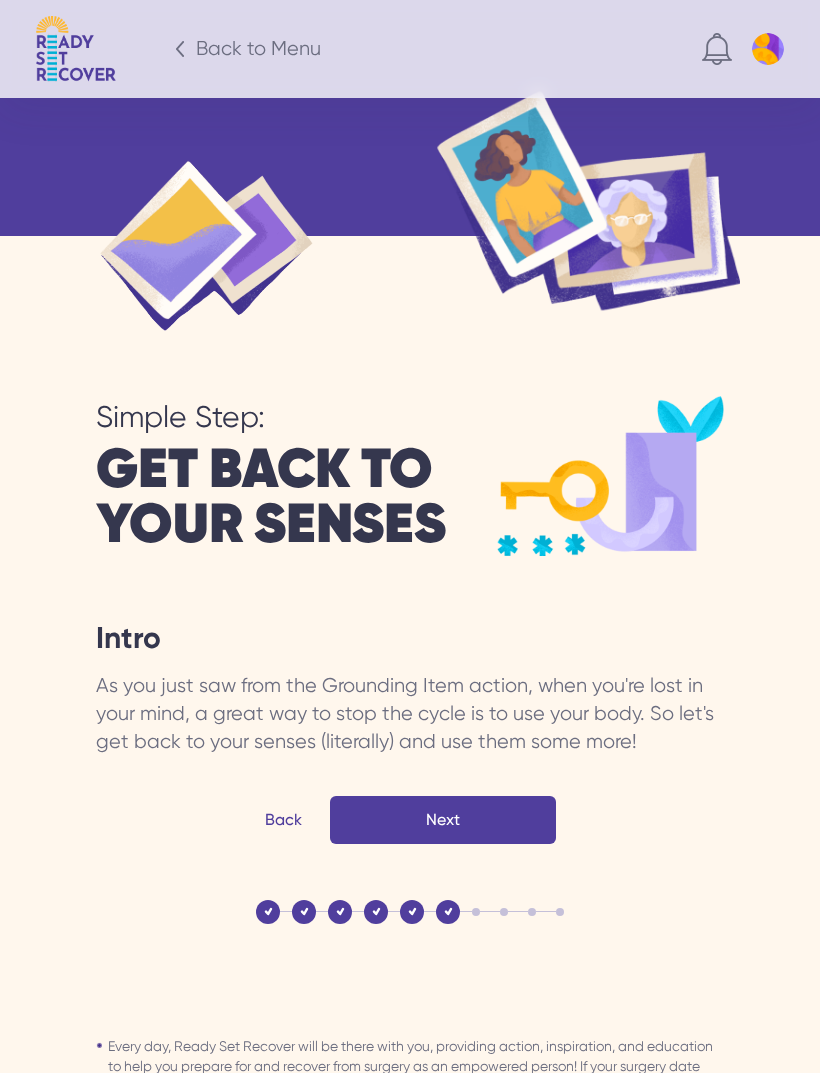 click on "Next" at bounding box center (0, 0) 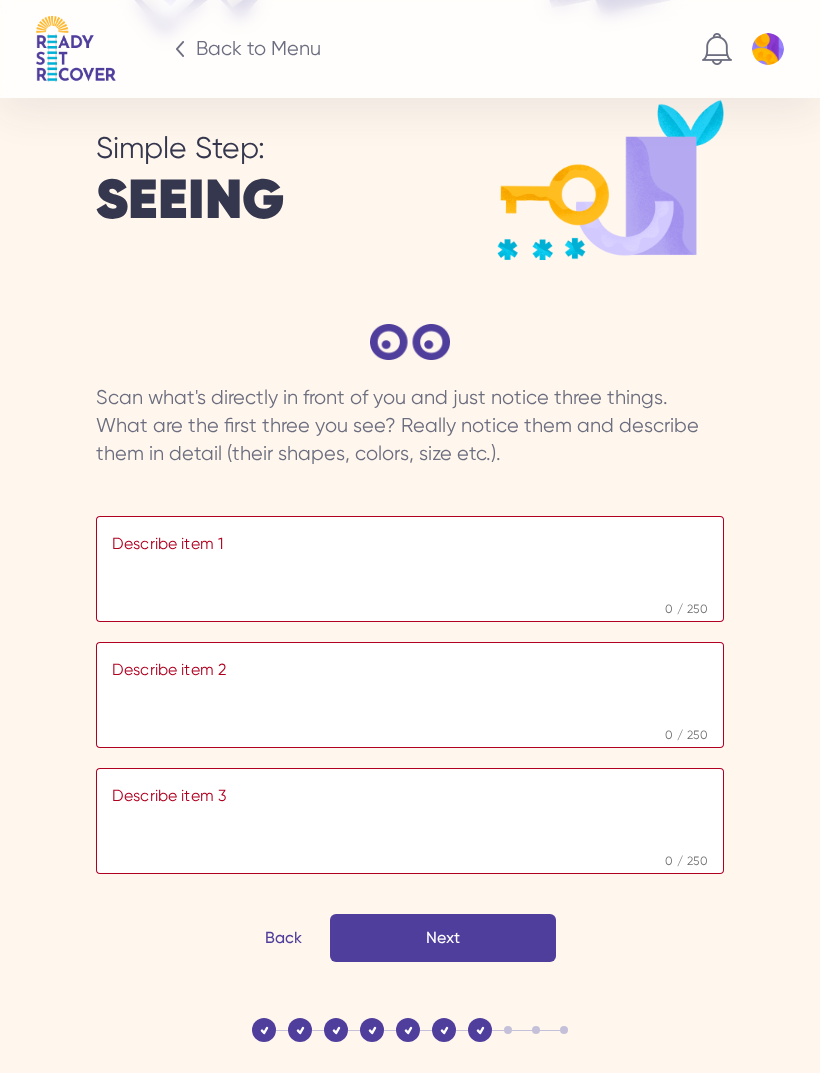 click at bounding box center (410, 566) 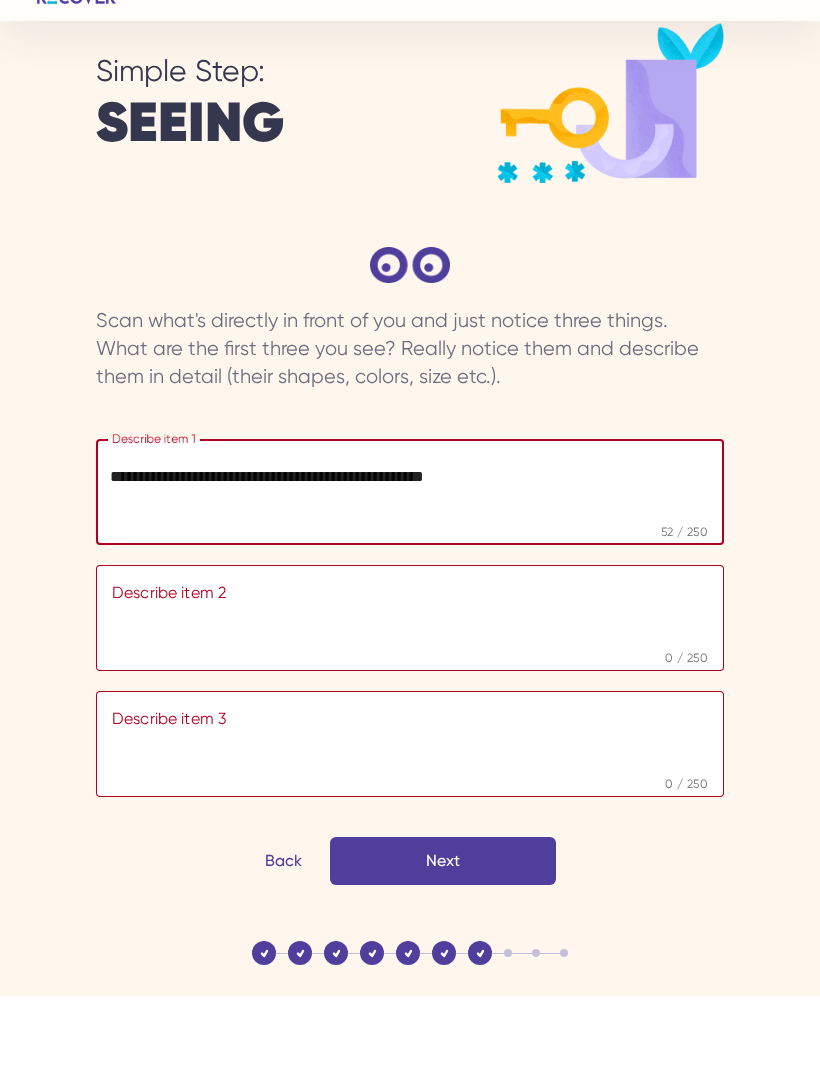 type on "**********" 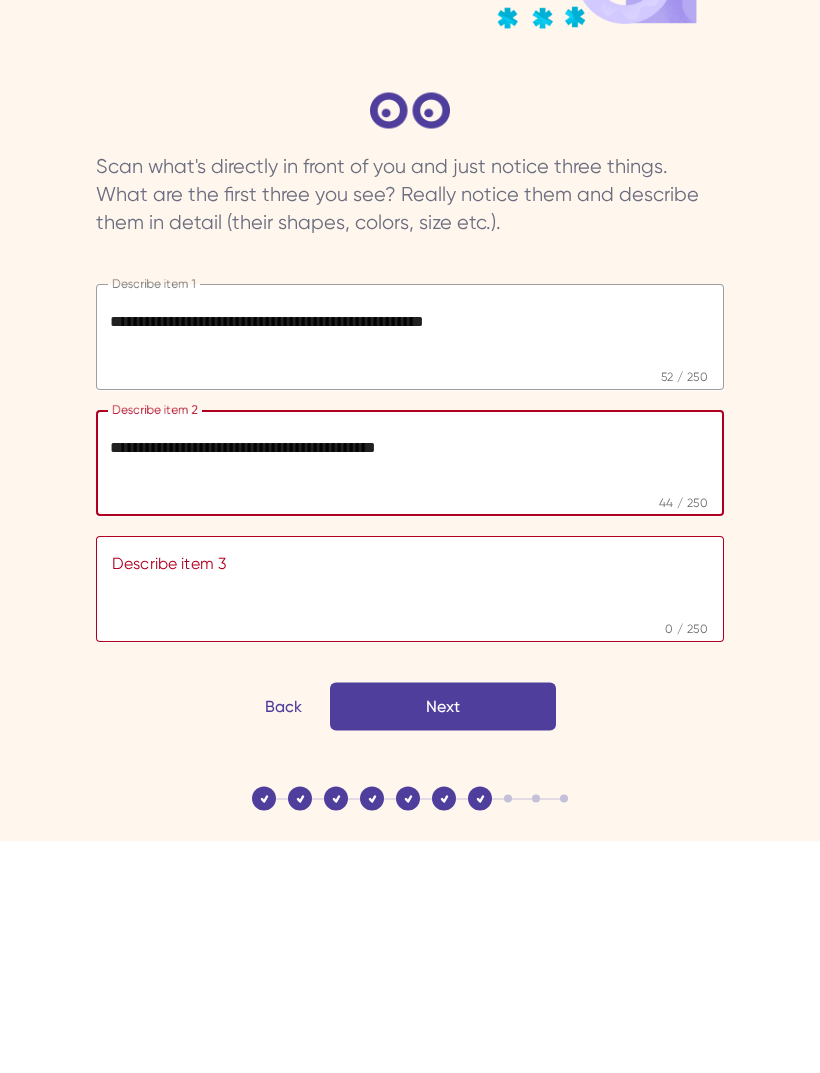 type on "**********" 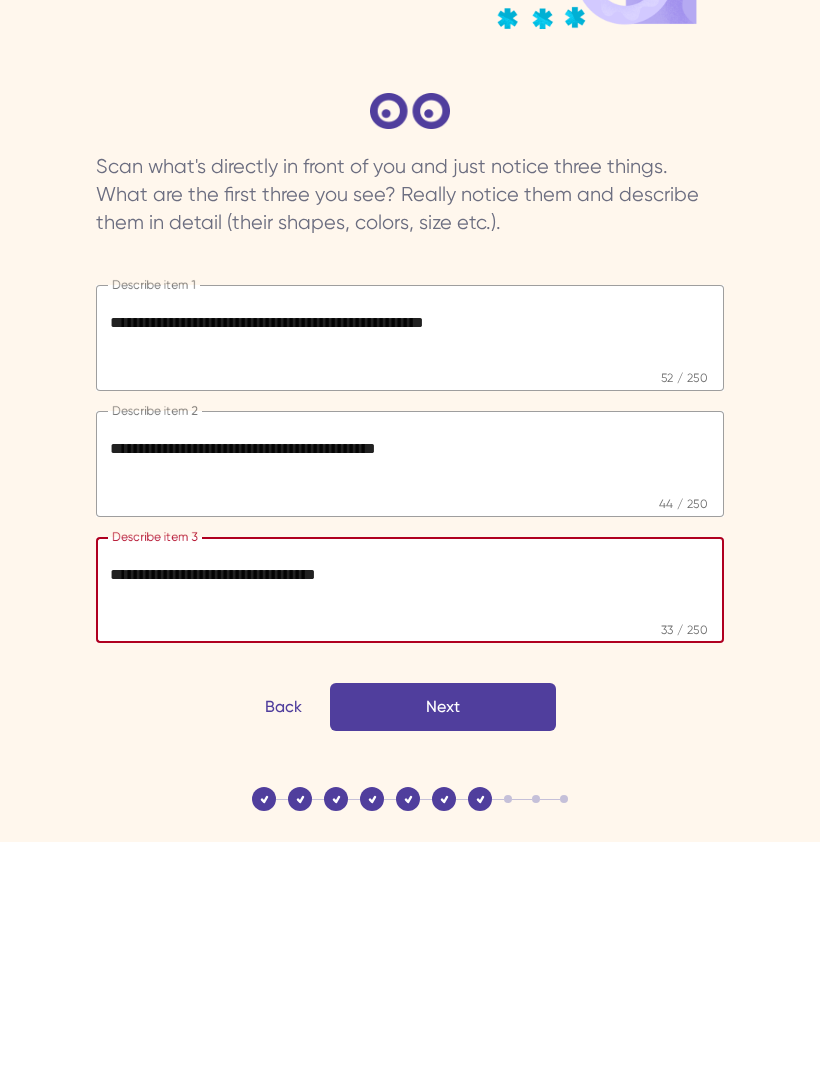 type on "**********" 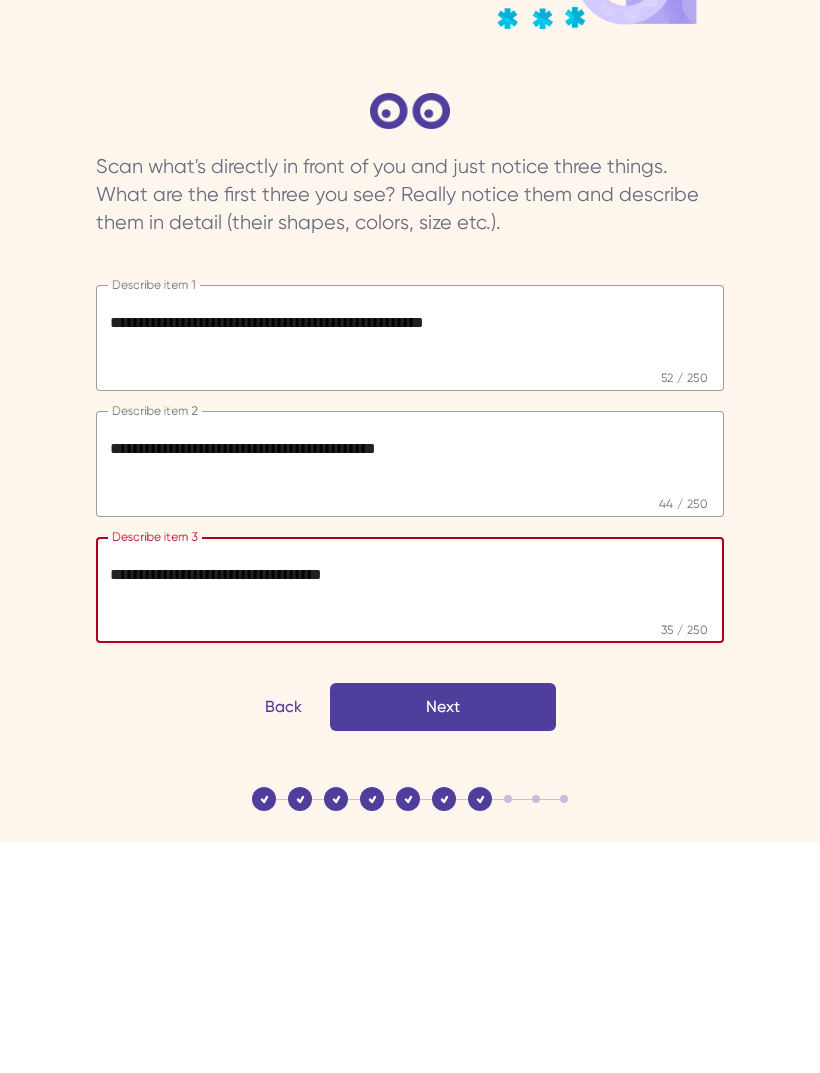click on "Next" at bounding box center [0, 0] 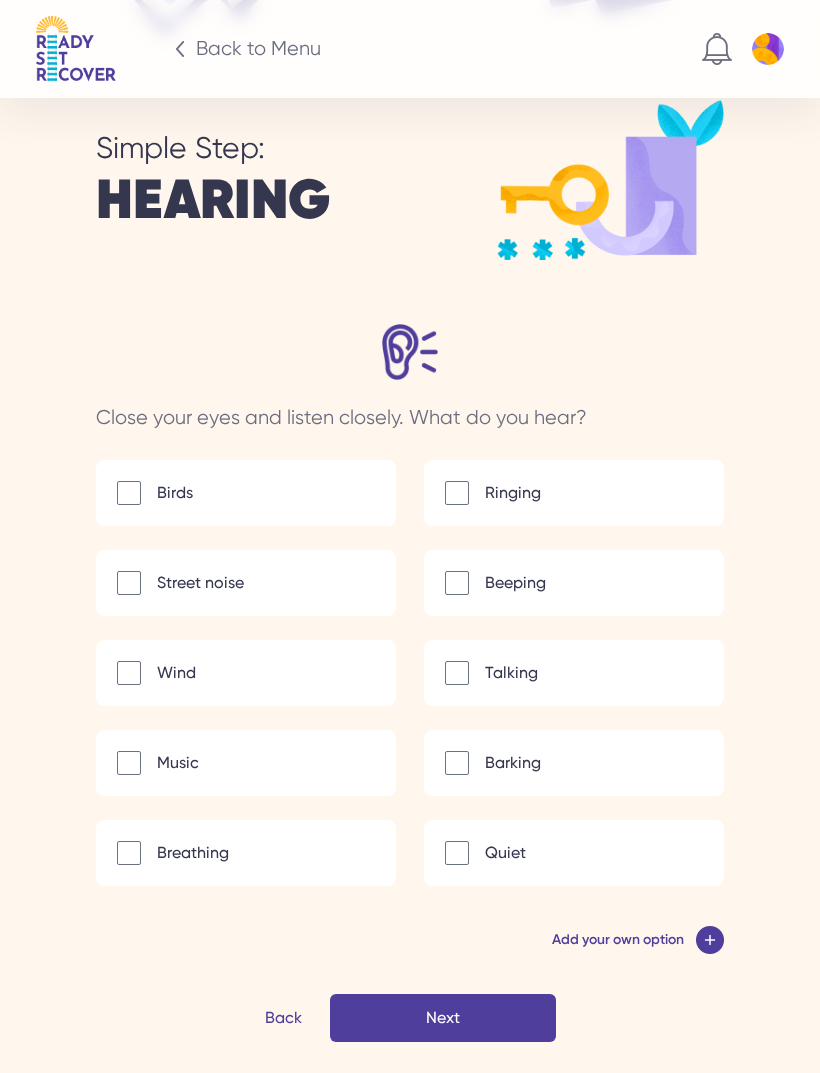 click at bounding box center [129, 583] 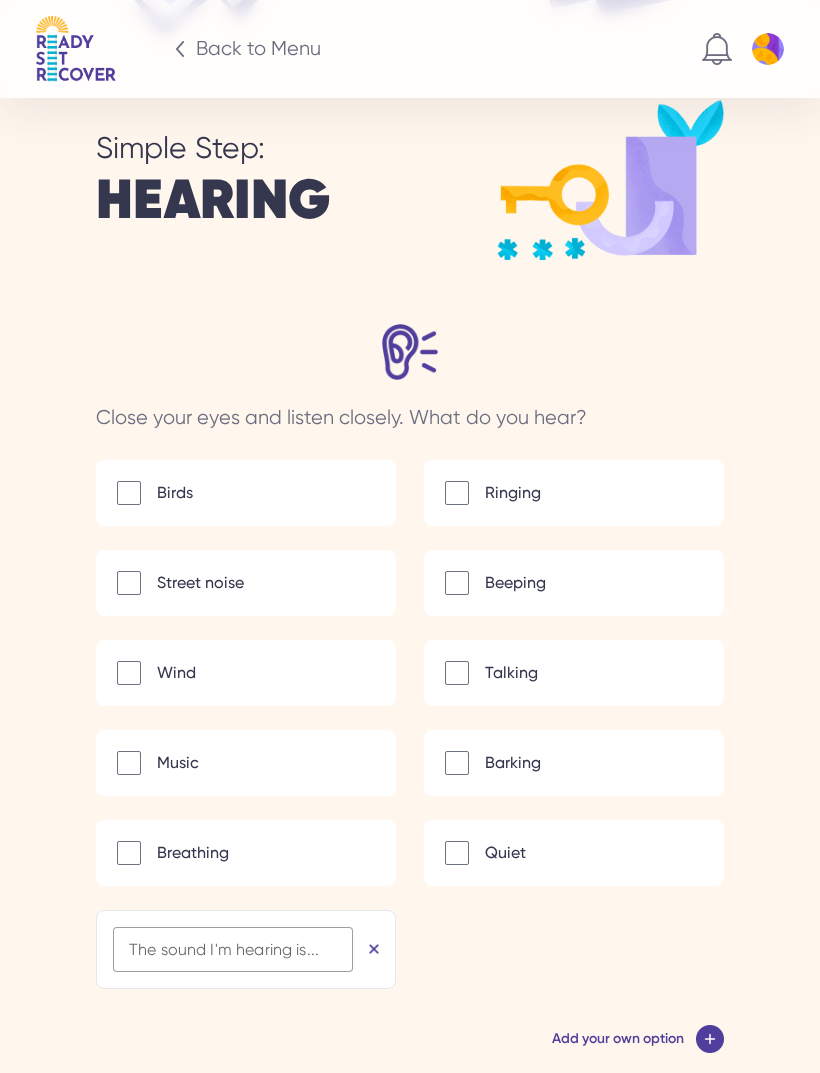 click on "Add your own item..." at bounding box center (233, 949) 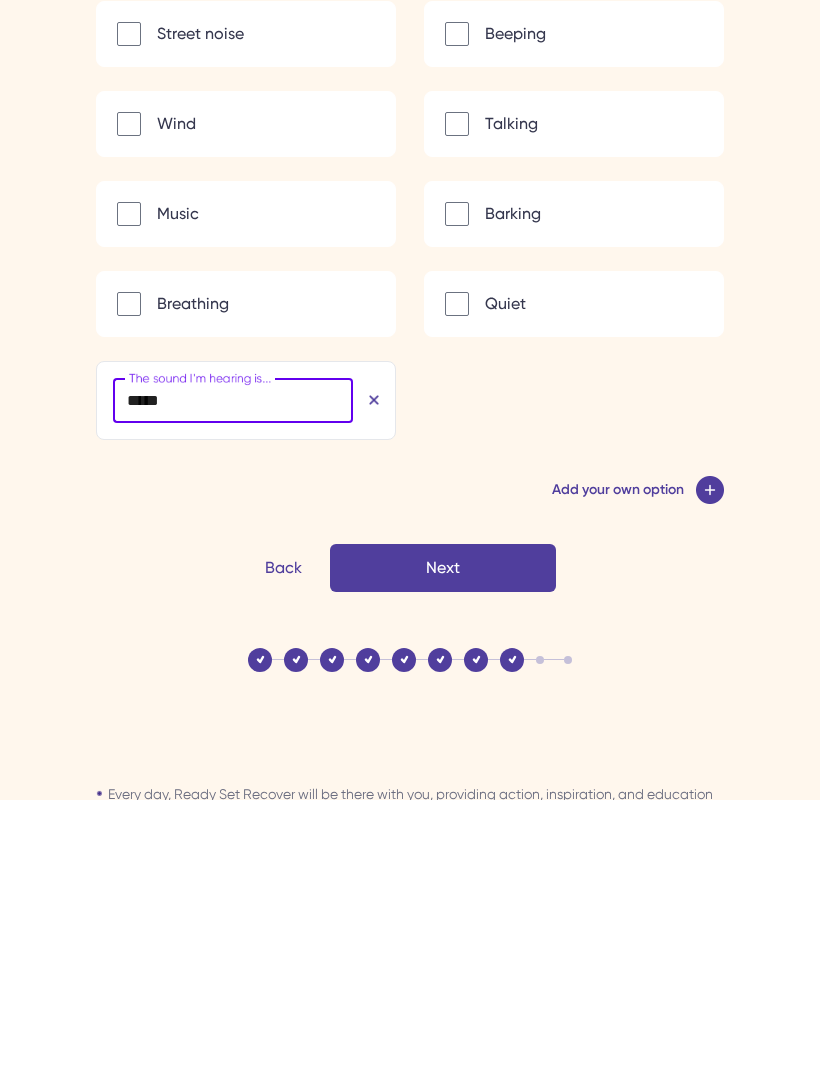 type on "******" 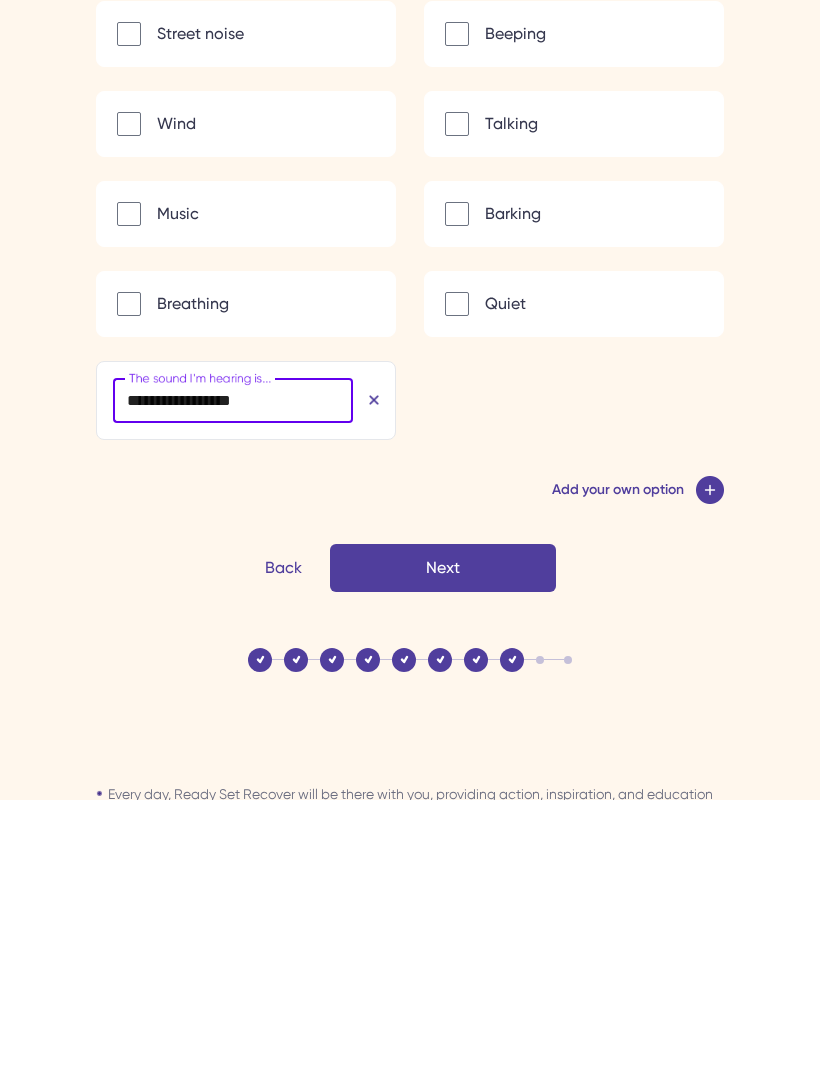 click on "Next" at bounding box center [0, 0] 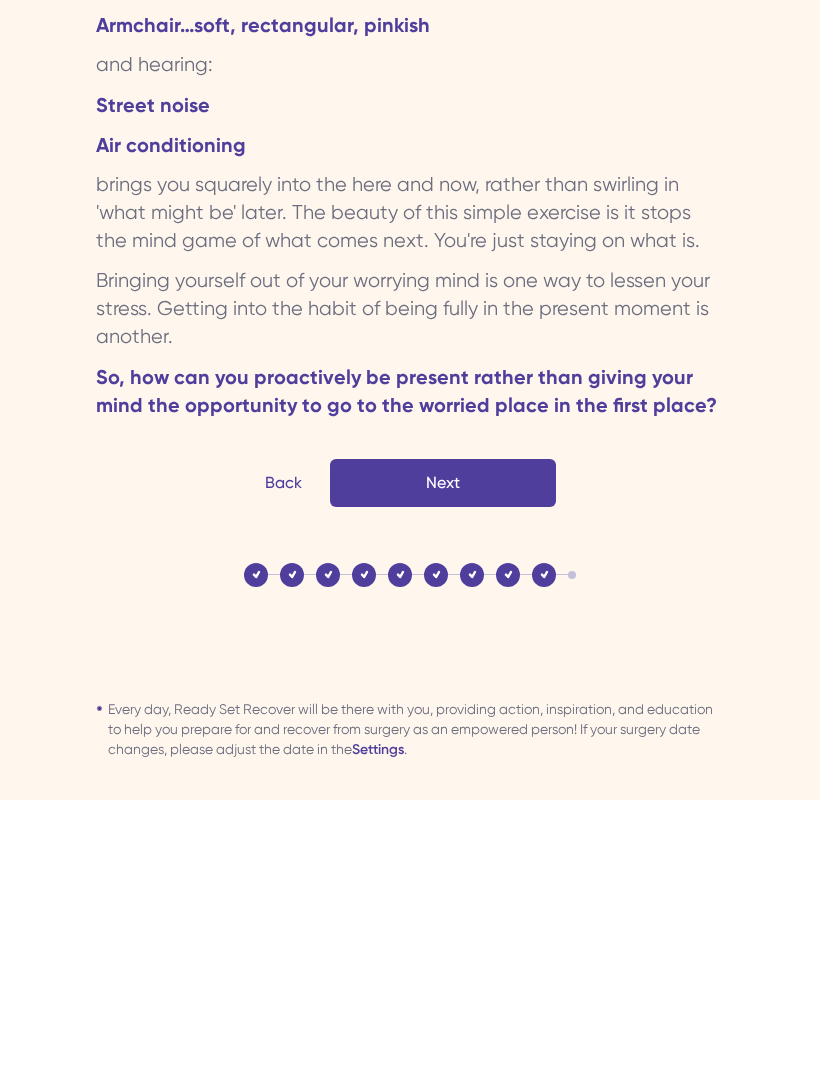 scroll, scrollTop: 2709, scrollLeft: 0, axis: vertical 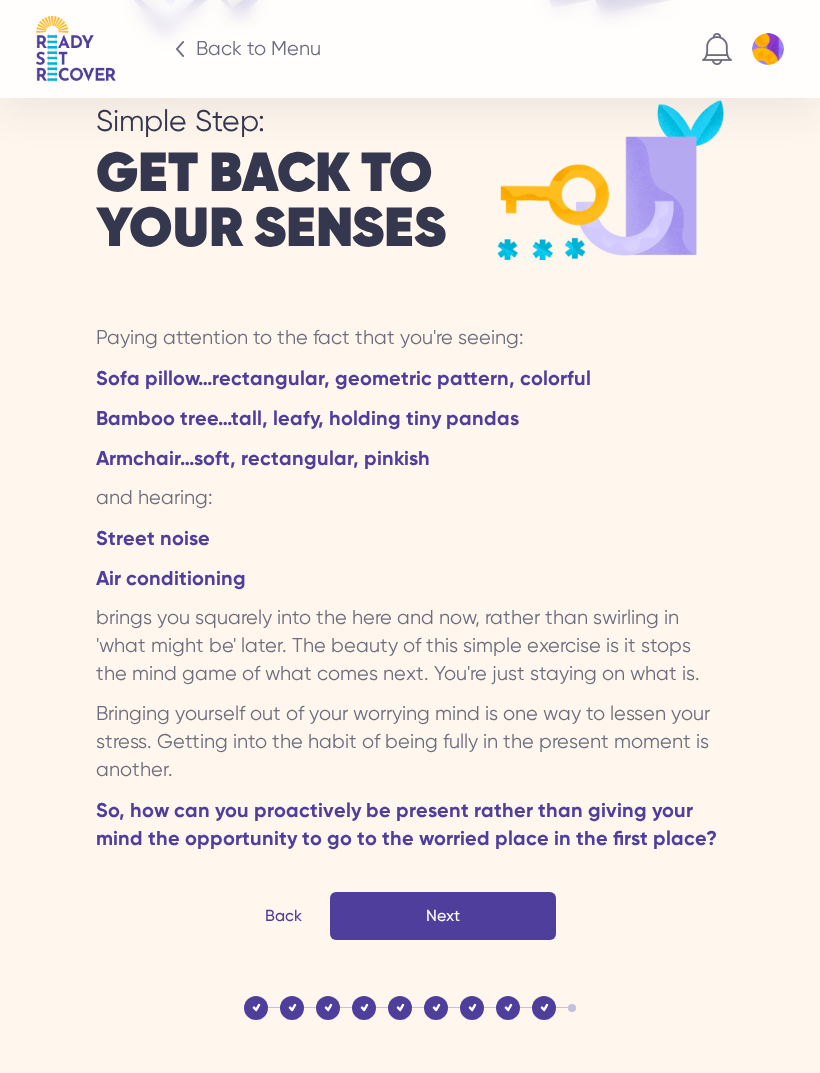 click on "Next" at bounding box center [443, 916] 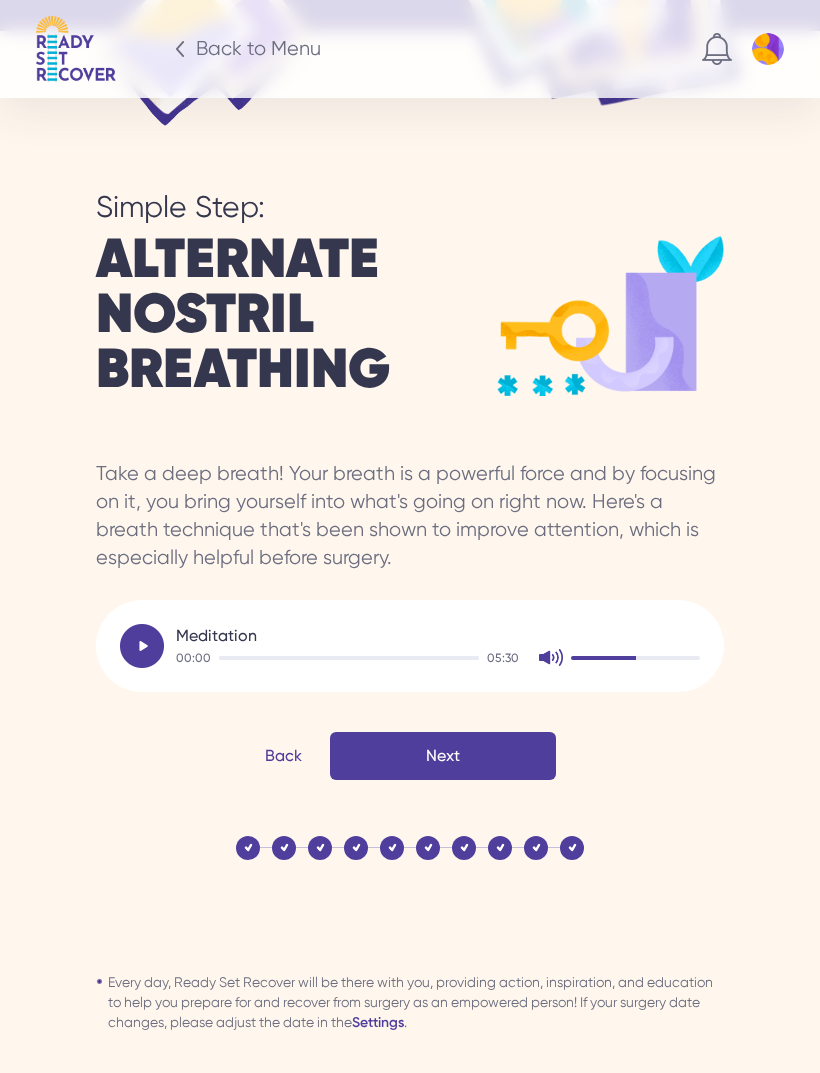 scroll, scrollTop: 2554, scrollLeft: 0, axis: vertical 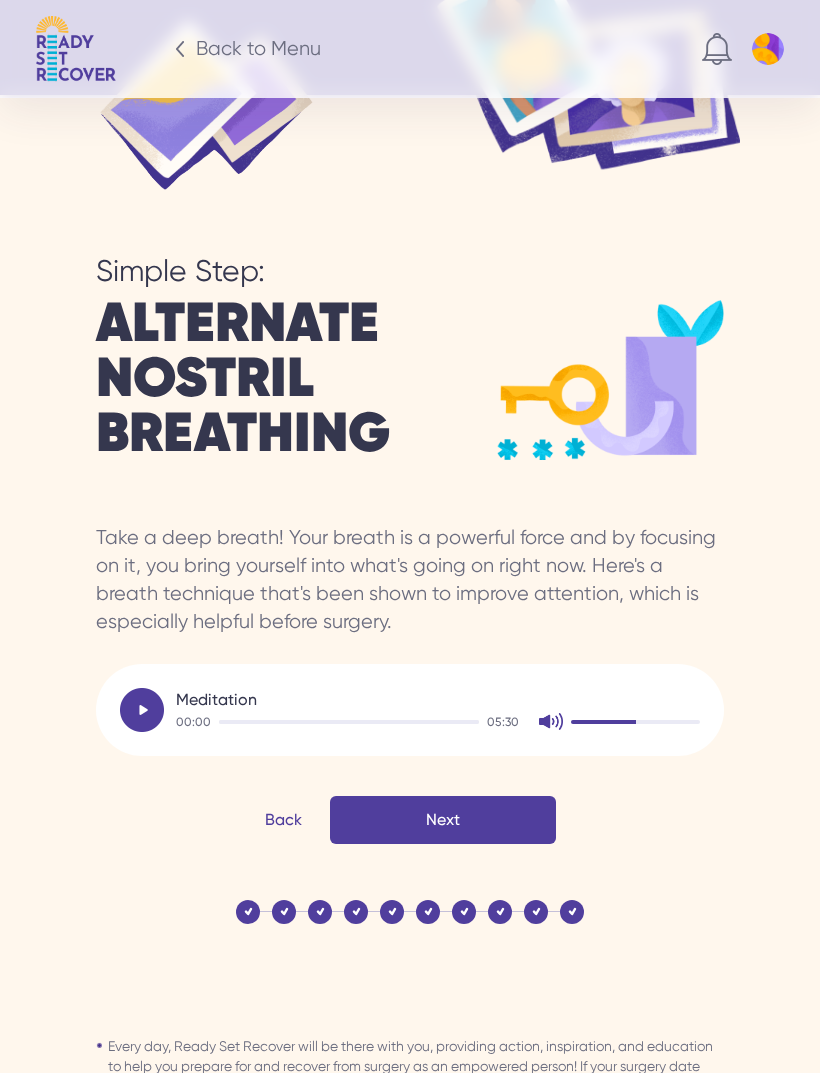 click at bounding box center [142, 710] 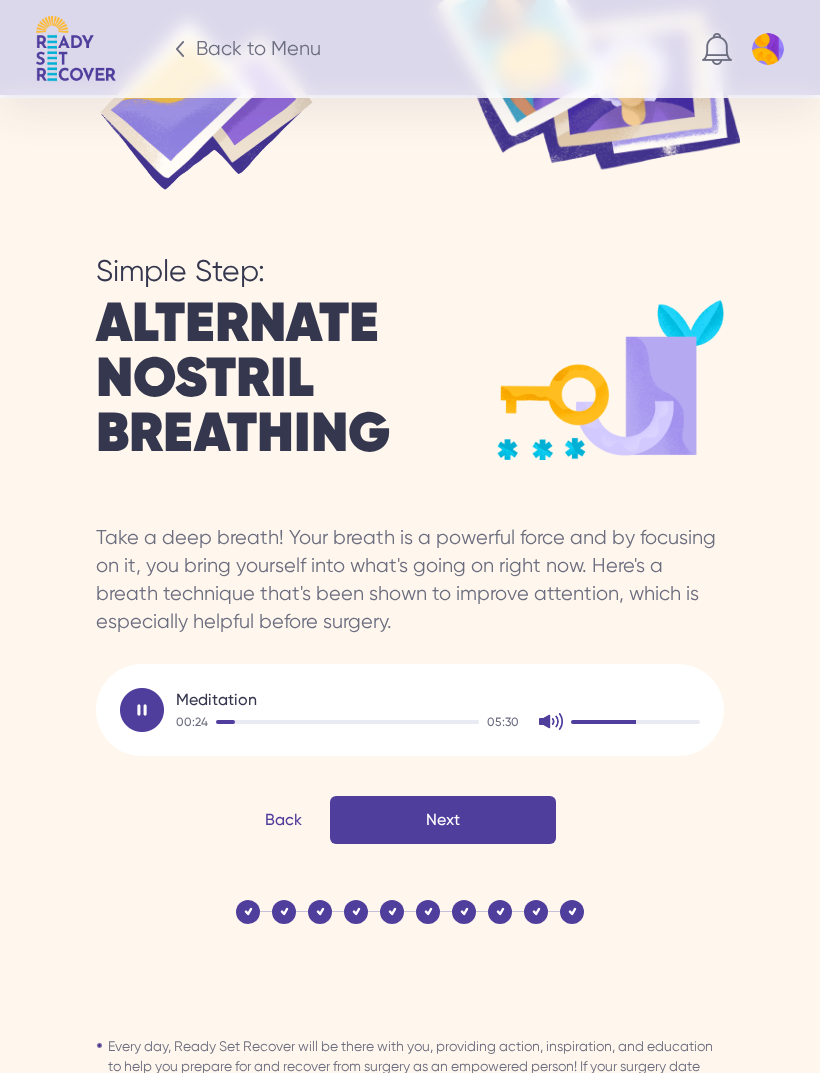 click on "Simple Step:
Don't Worry
Intro
Wouldn't it be great if it was that easy? Okay, it's not that easy - but there are tools you can use
to snap out of the alternate reality where worry lives. When you start to feel anxious because your
mind is going down the what-may-happen path, here are two ways to bring yourself into the present.
Next
Simple Step:
Grounding Item
Pinch me!
Why do people say that? Pinching delivers a physical feeling (pain) that brings you to the here
and now quickly. Using a Grounding Item is the same concept, without the pain (thank goodness).
Next
Back
Simple Step:
Grounding Item
Step one
Choose a Grounding Item. Pick something that you have access to right now.
My Grounding Item is...
A ring on my finger
A charm on my necklace
A bracelet
A coin in my pocket" at bounding box center (410, 596) 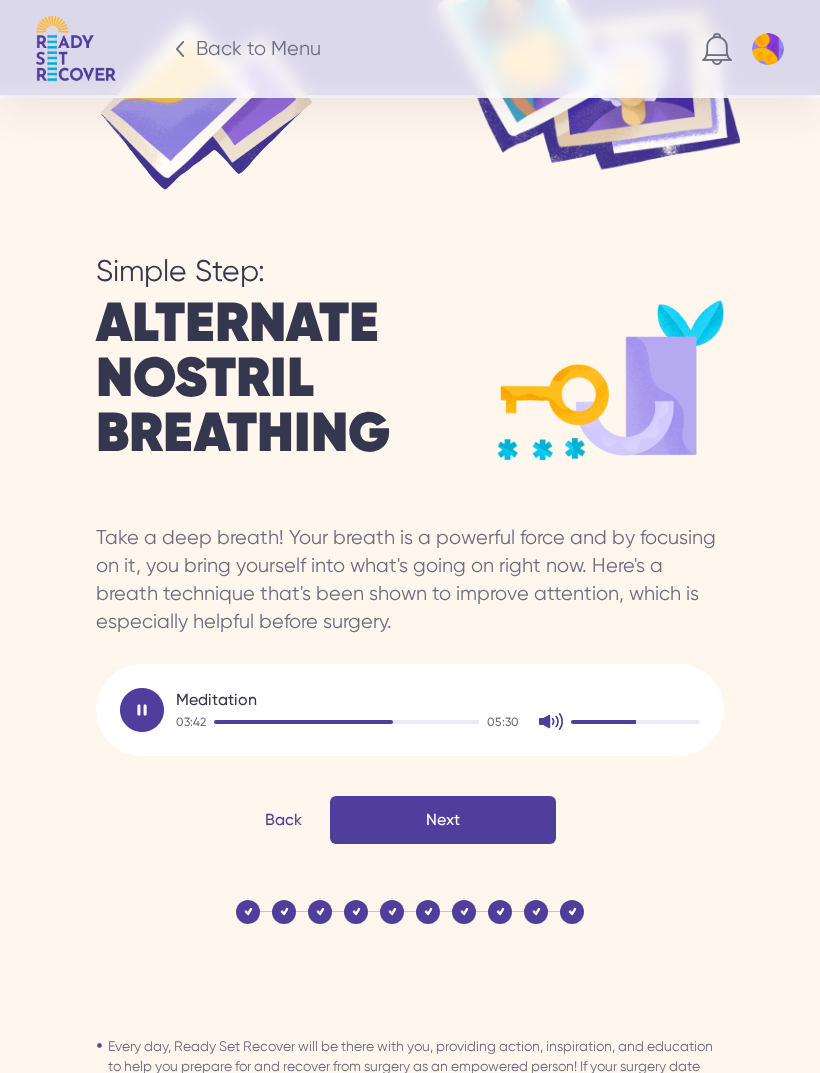click at bounding box center (551, 721) 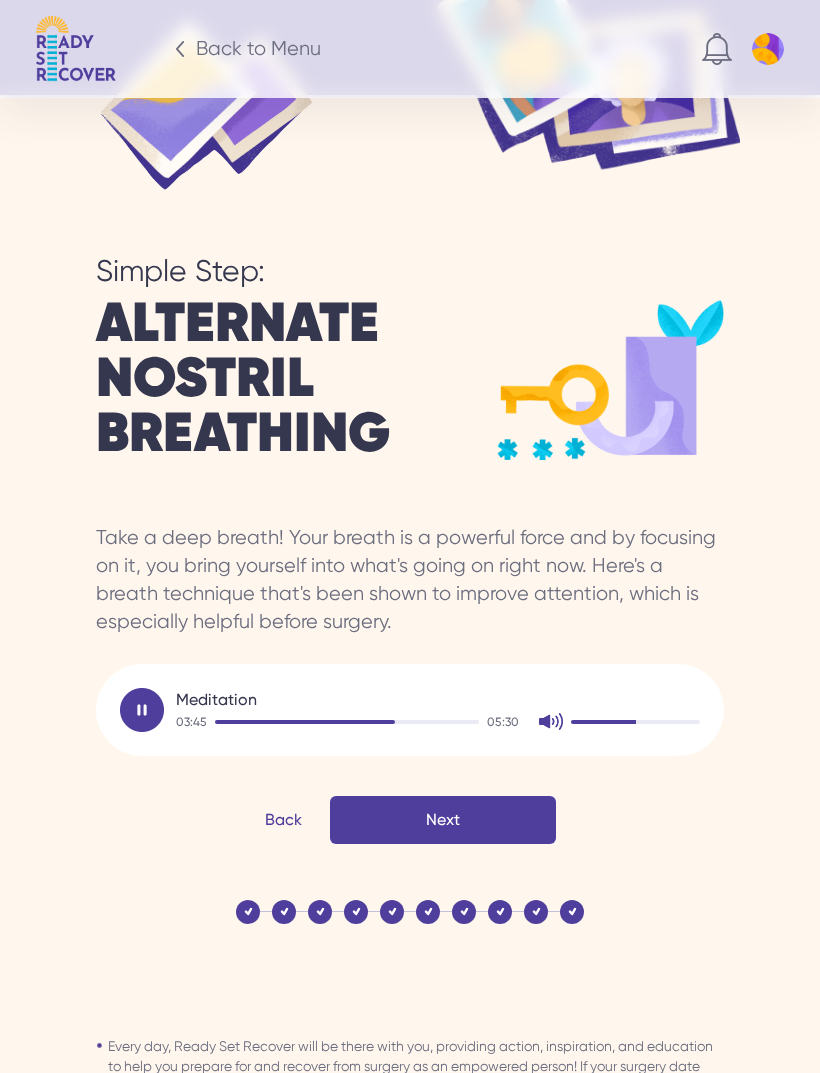 click at bounding box center (347, 722) 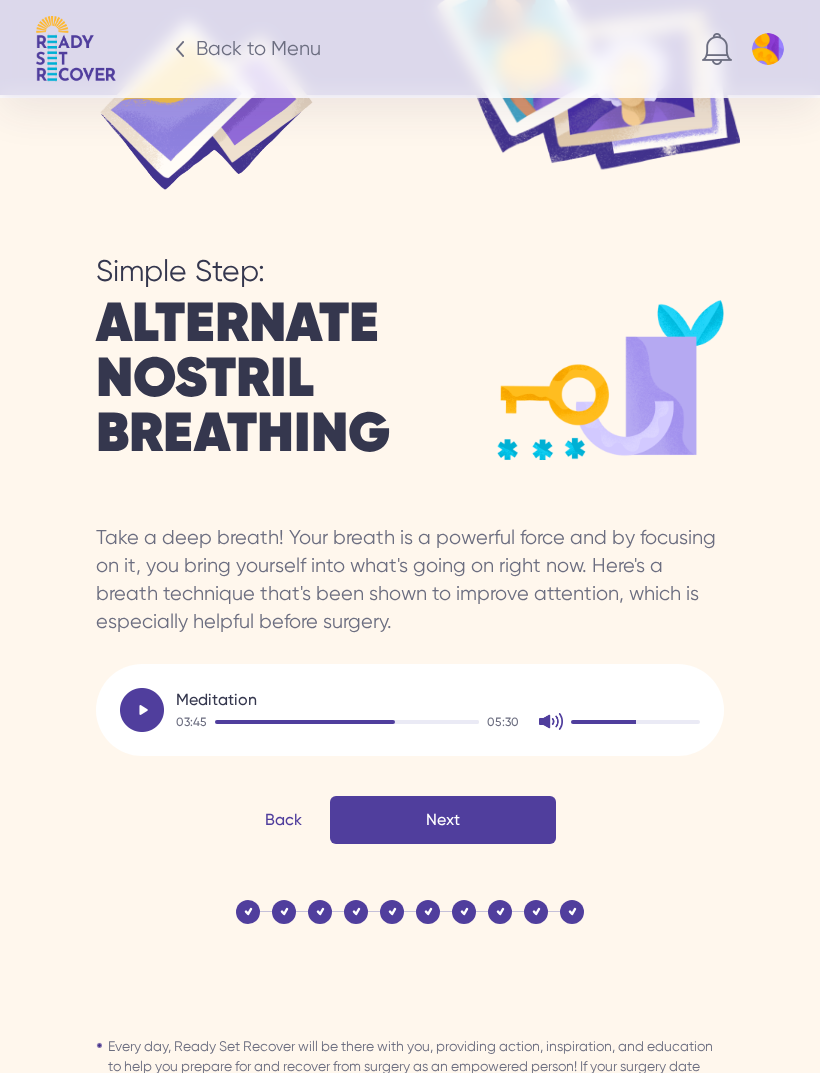 click at bounding box center (142, 710) 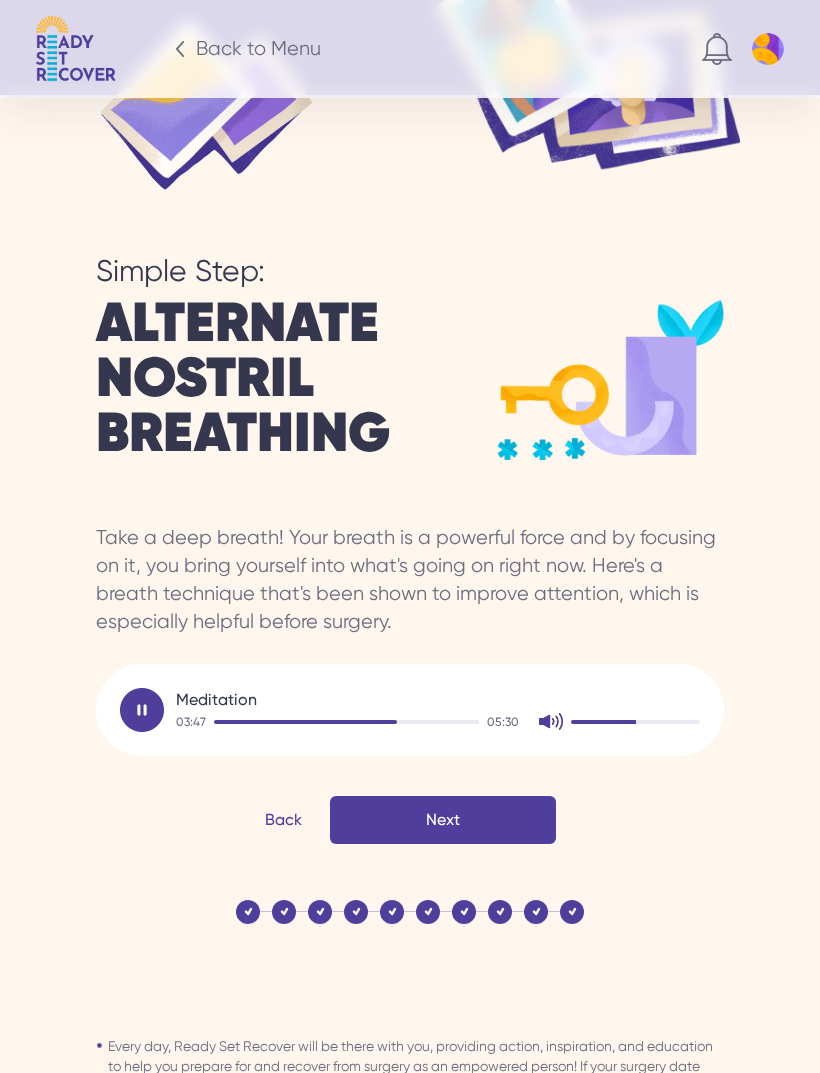 click on "Next" at bounding box center (443, 820) 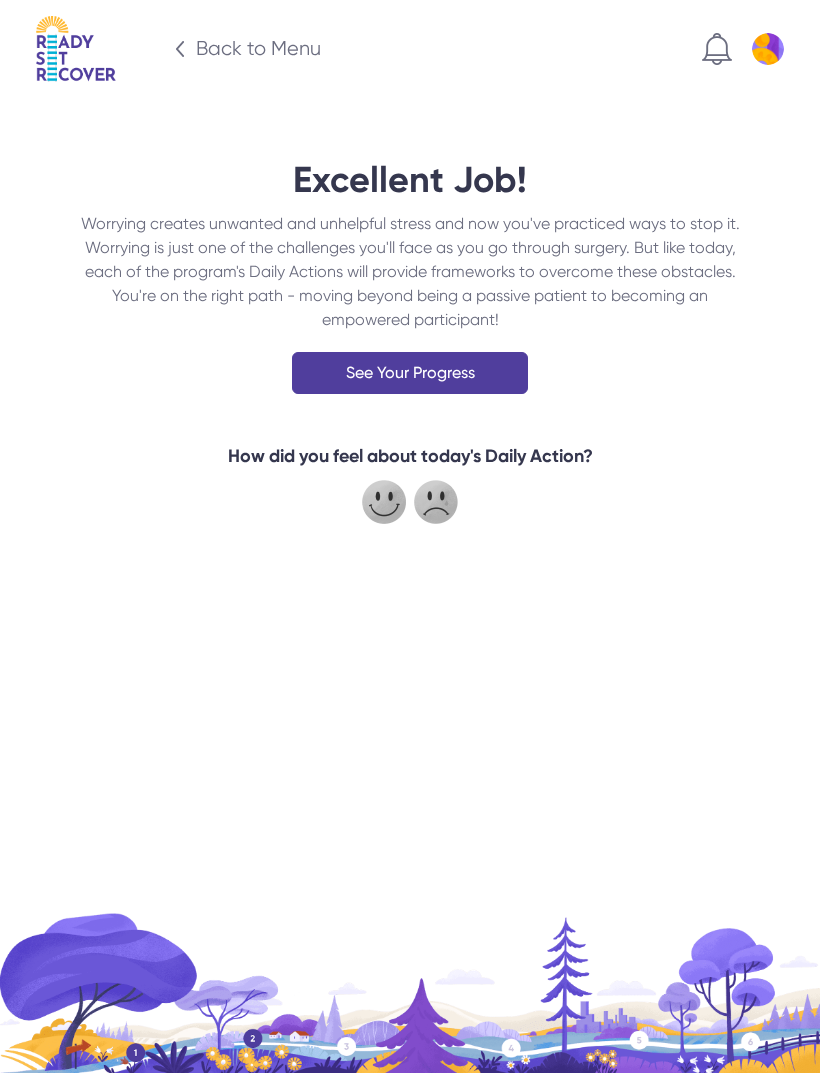 scroll, scrollTop: 0, scrollLeft: 0, axis: both 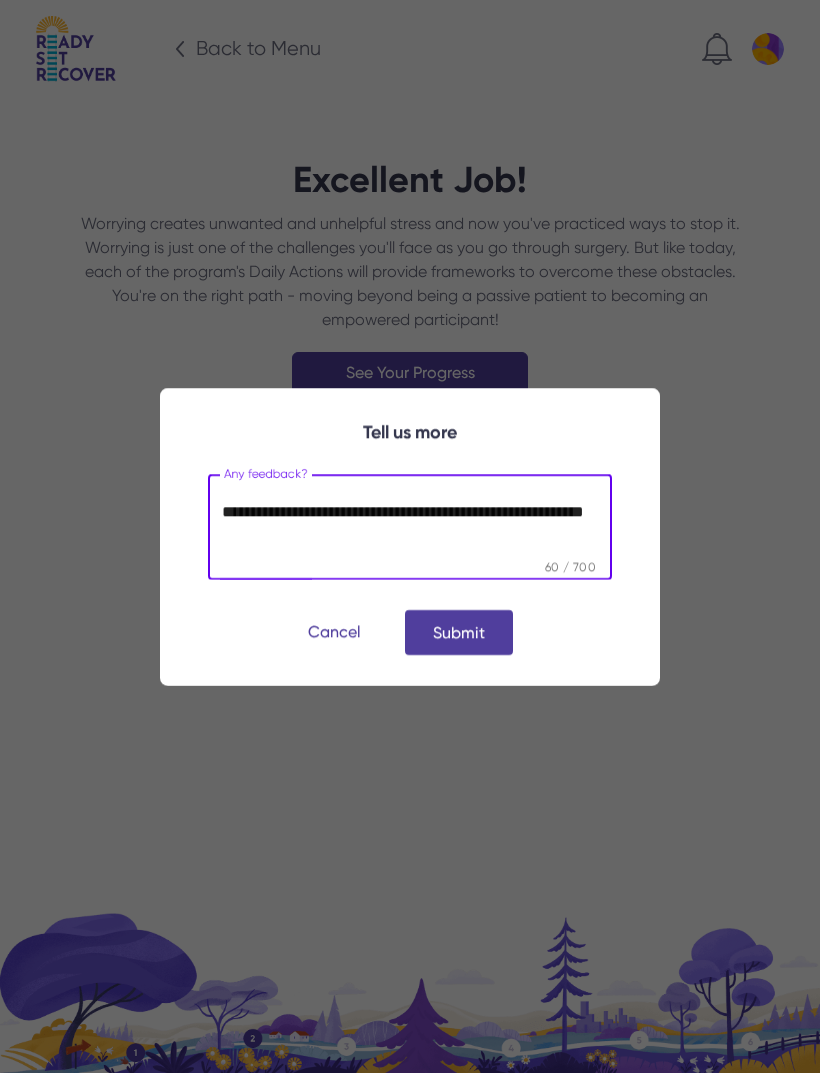type on "**********" 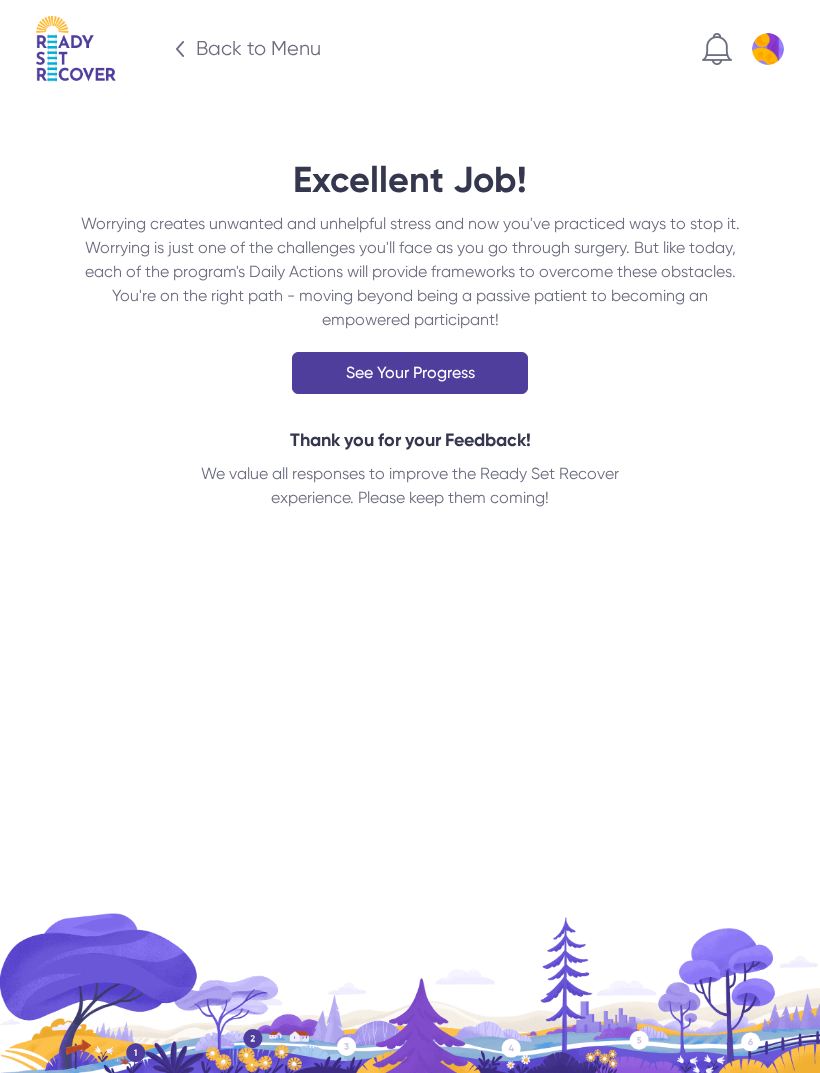 scroll, scrollTop: 0, scrollLeft: 0, axis: both 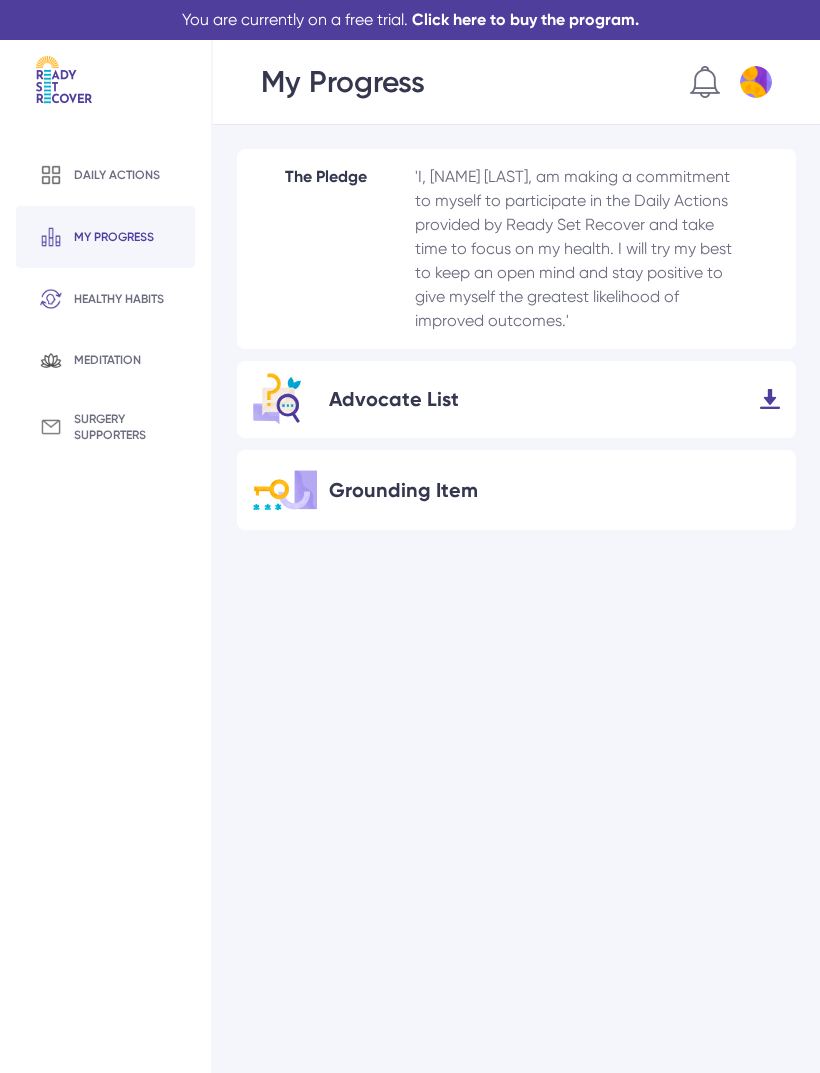 click at bounding box center [770, 399] 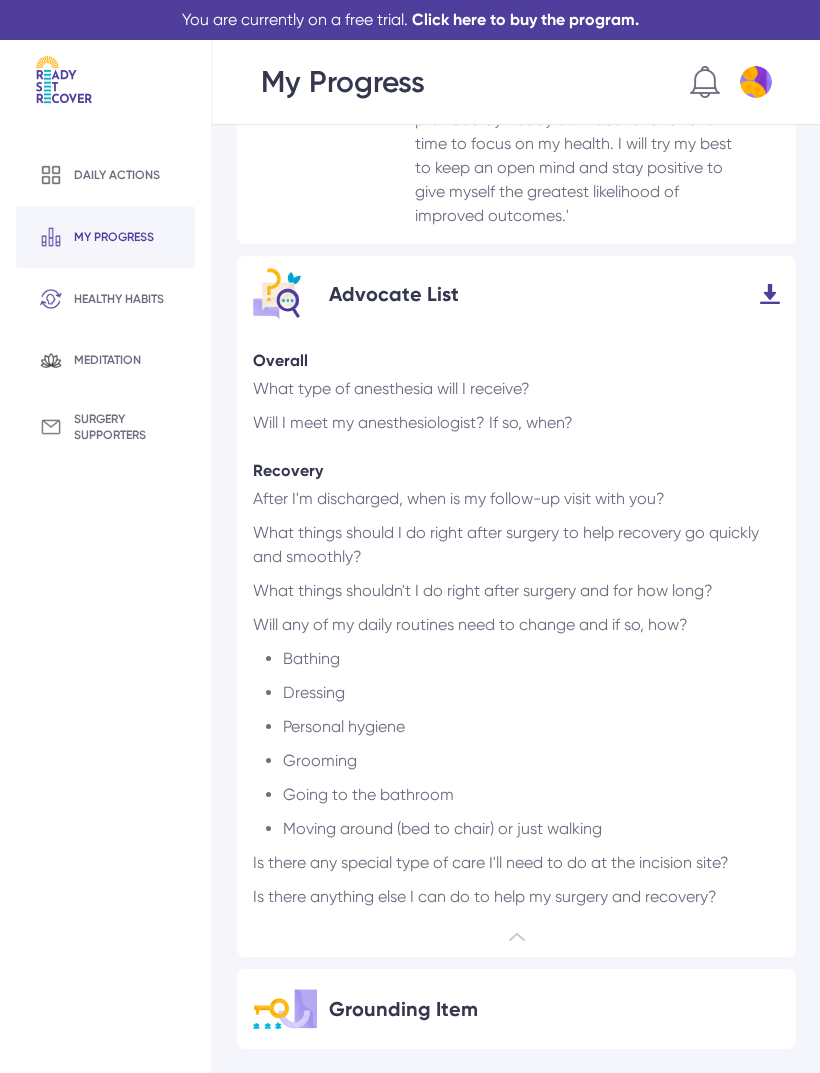 scroll, scrollTop: 105, scrollLeft: 0, axis: vertical 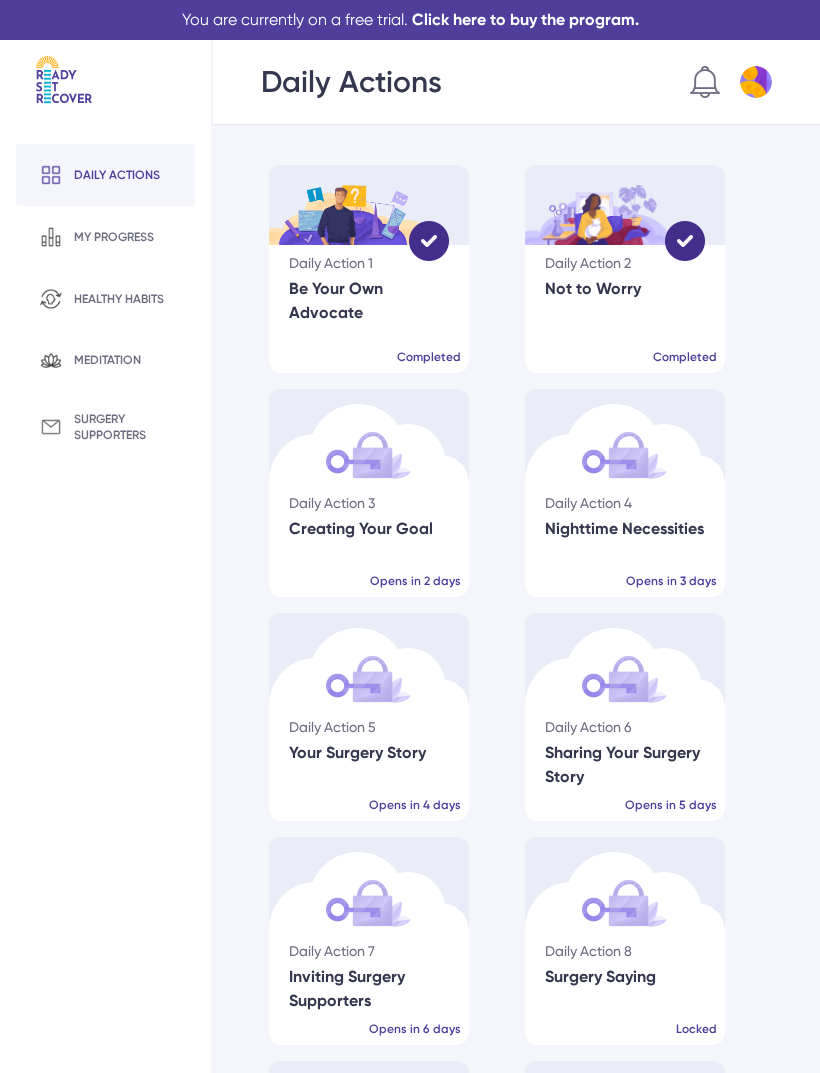 click at bounding box center (51, 175) 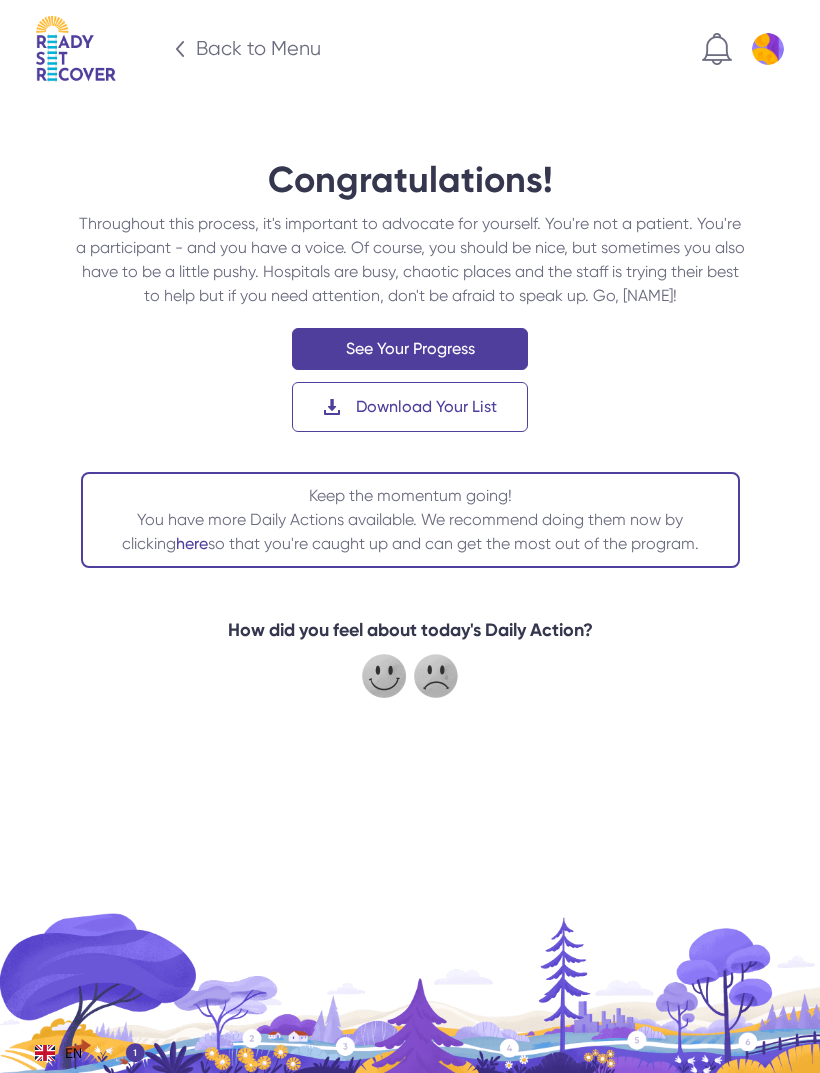 scroll, scrollTop: 0, scrollLeft: 0, axis: both 